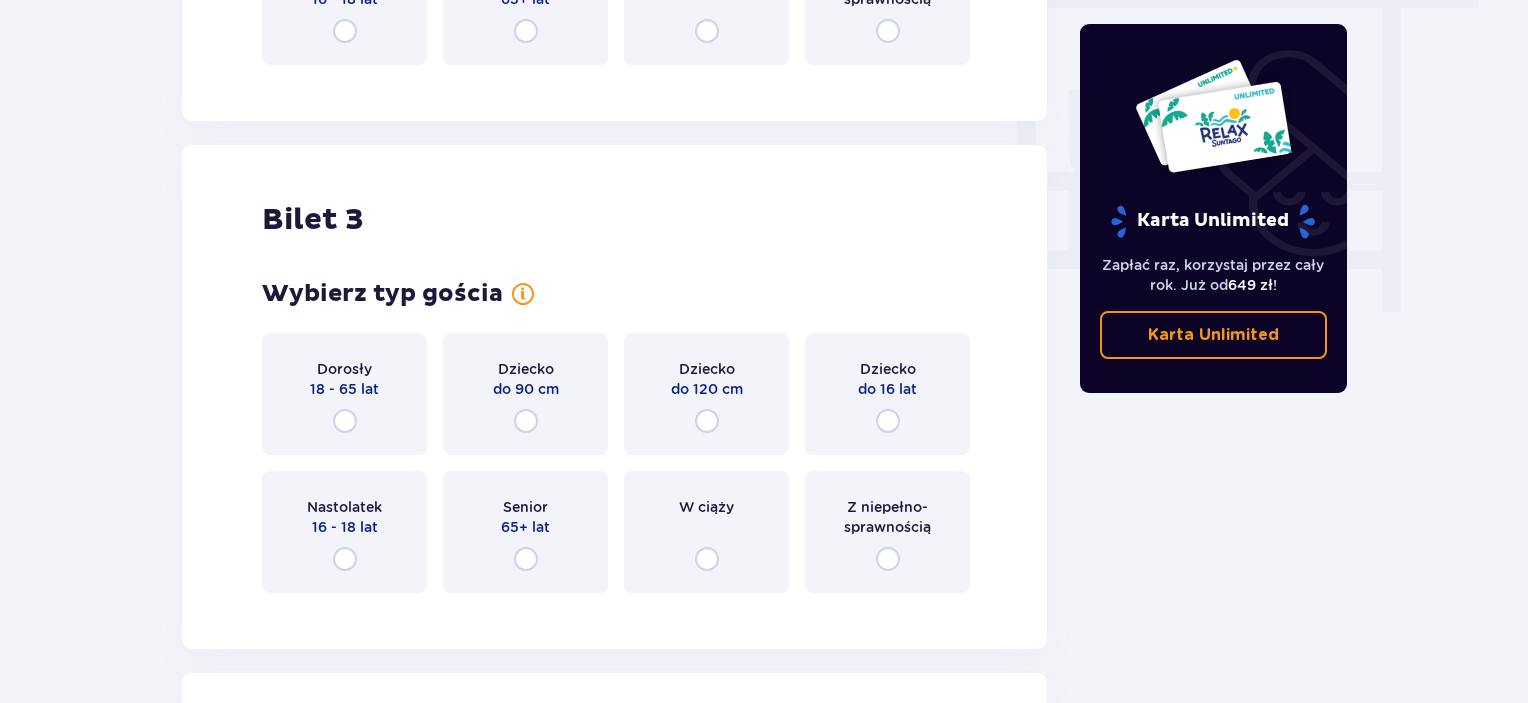 scroll, scrollTop: 0, scrollLeft: 0, axis: both 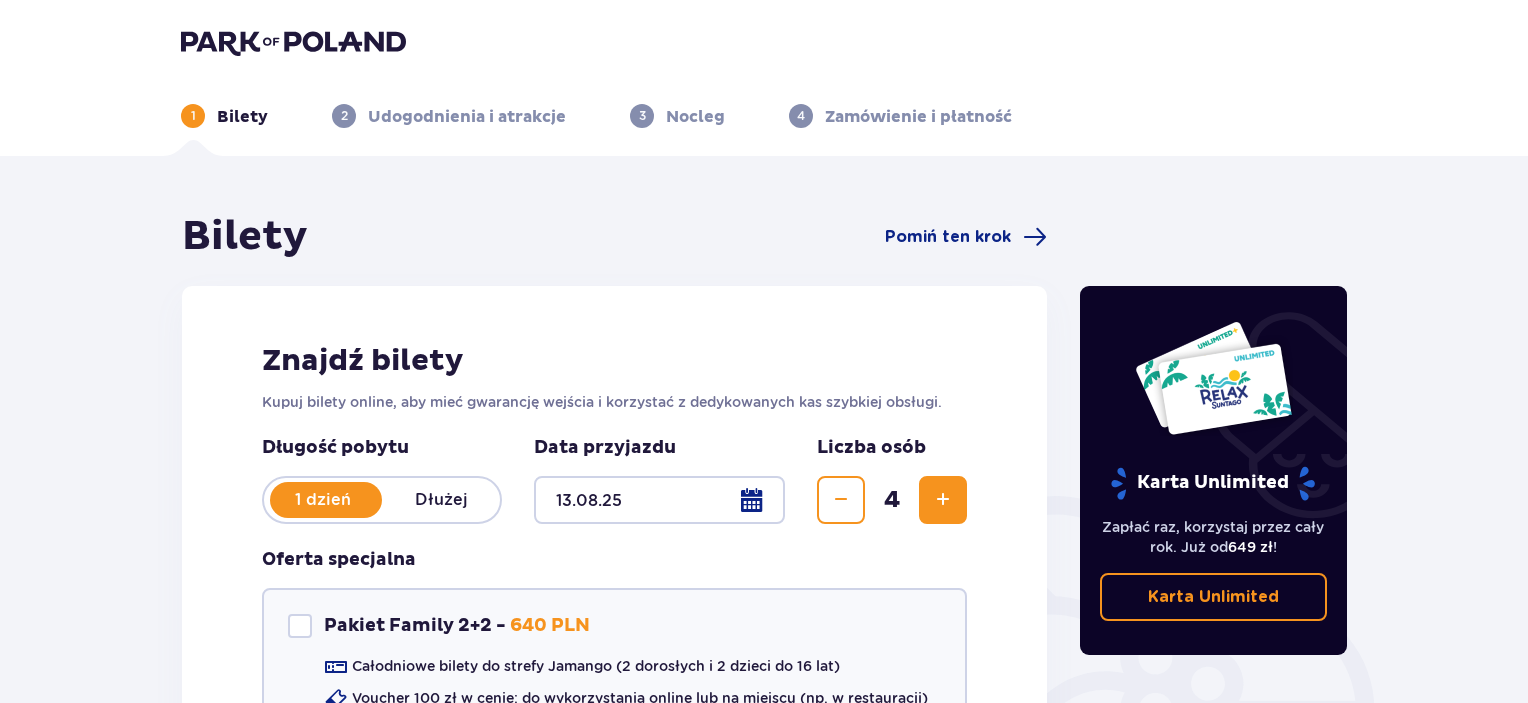 click at bounding box center (659, 500) 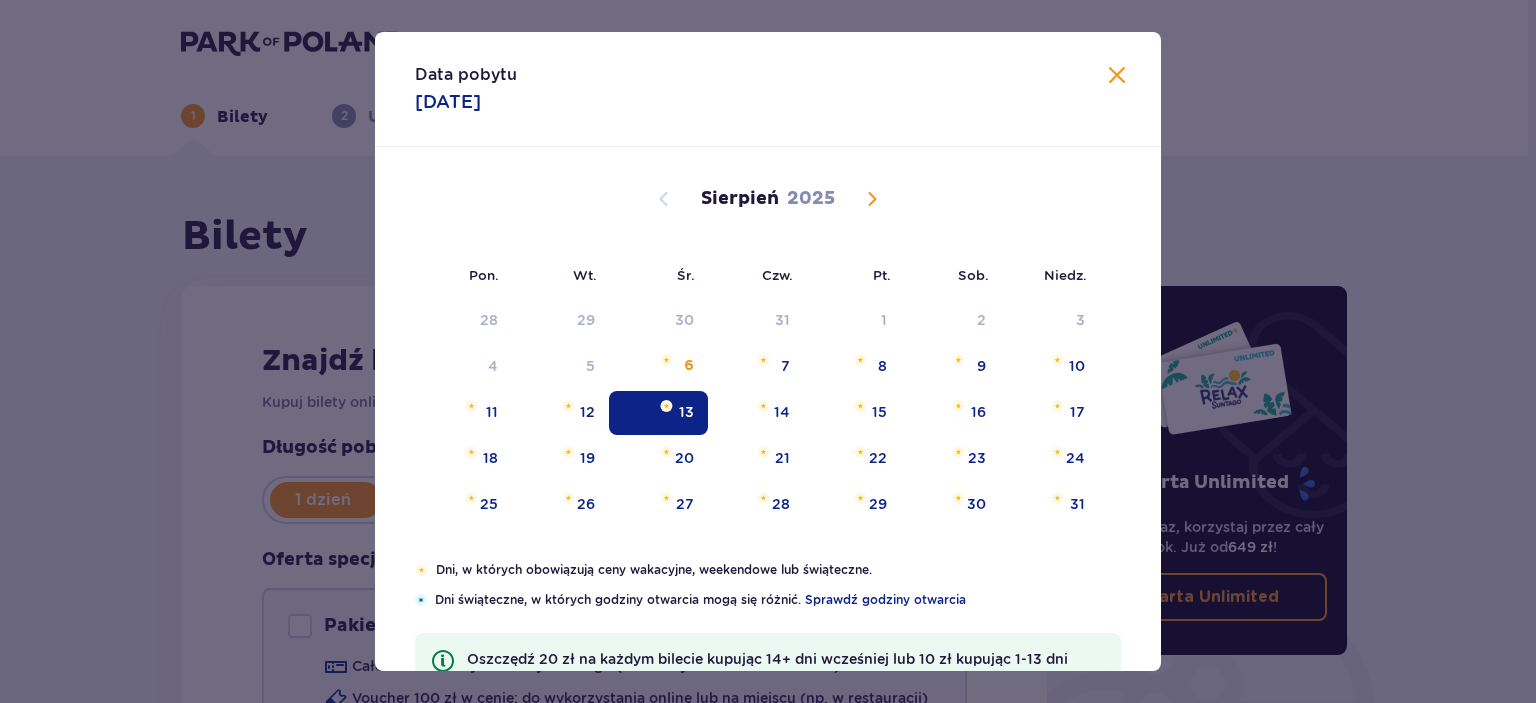 click at bounding box center (666, 406) 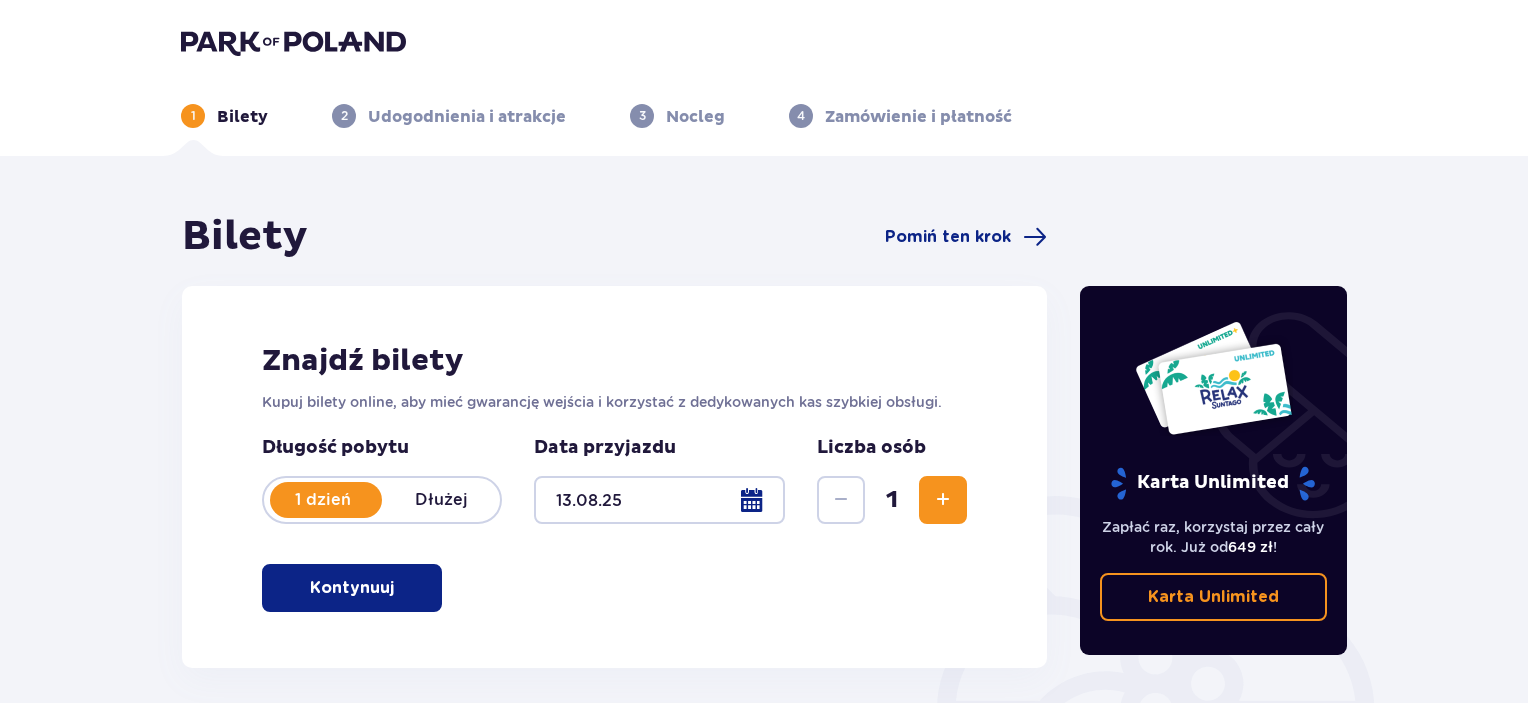 click at bounding box center [943, 500] 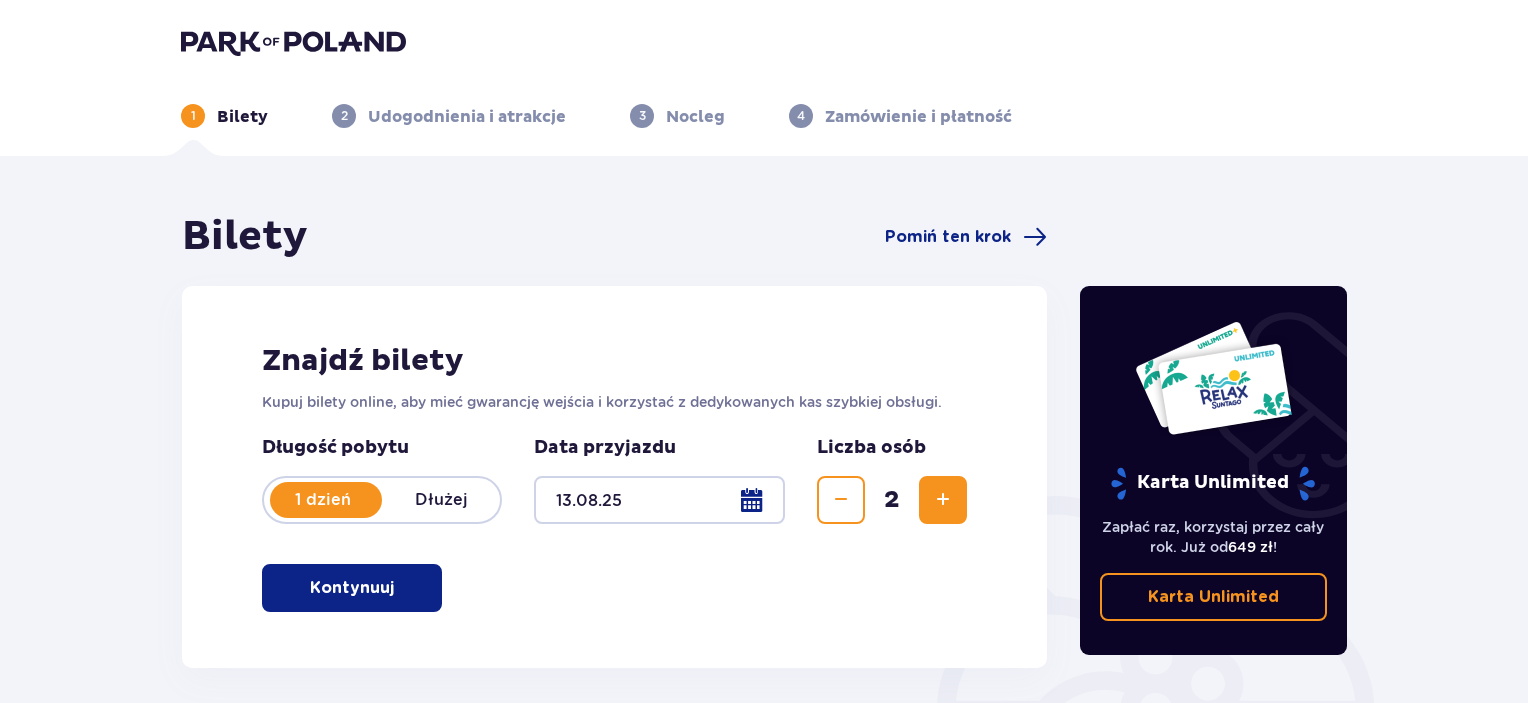 click at bounding box center (943, 500) 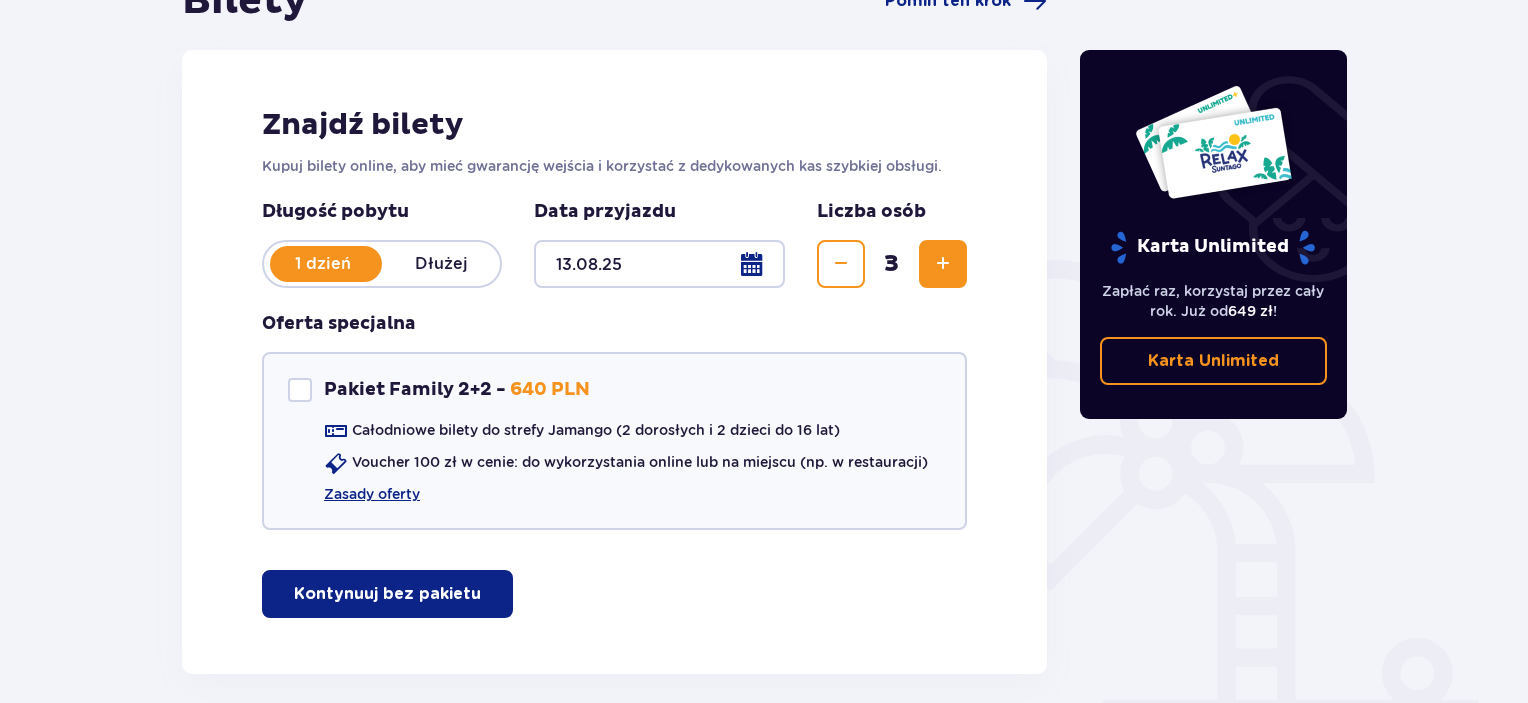 scroll, scrollTop: 237, scrollLeft: 0, axis: vertical 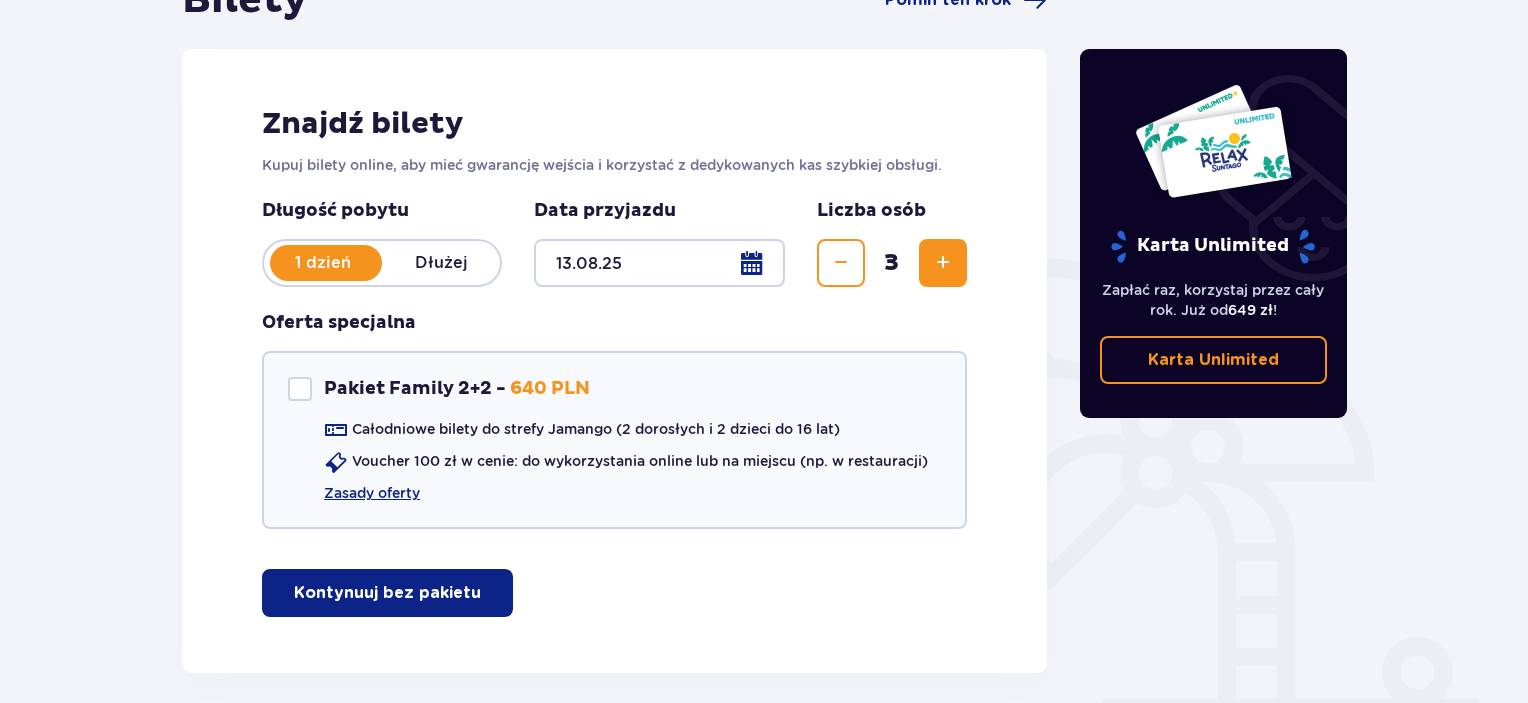 click on "Kontynuuj bez pakietu" at bounding box center [387, 593] 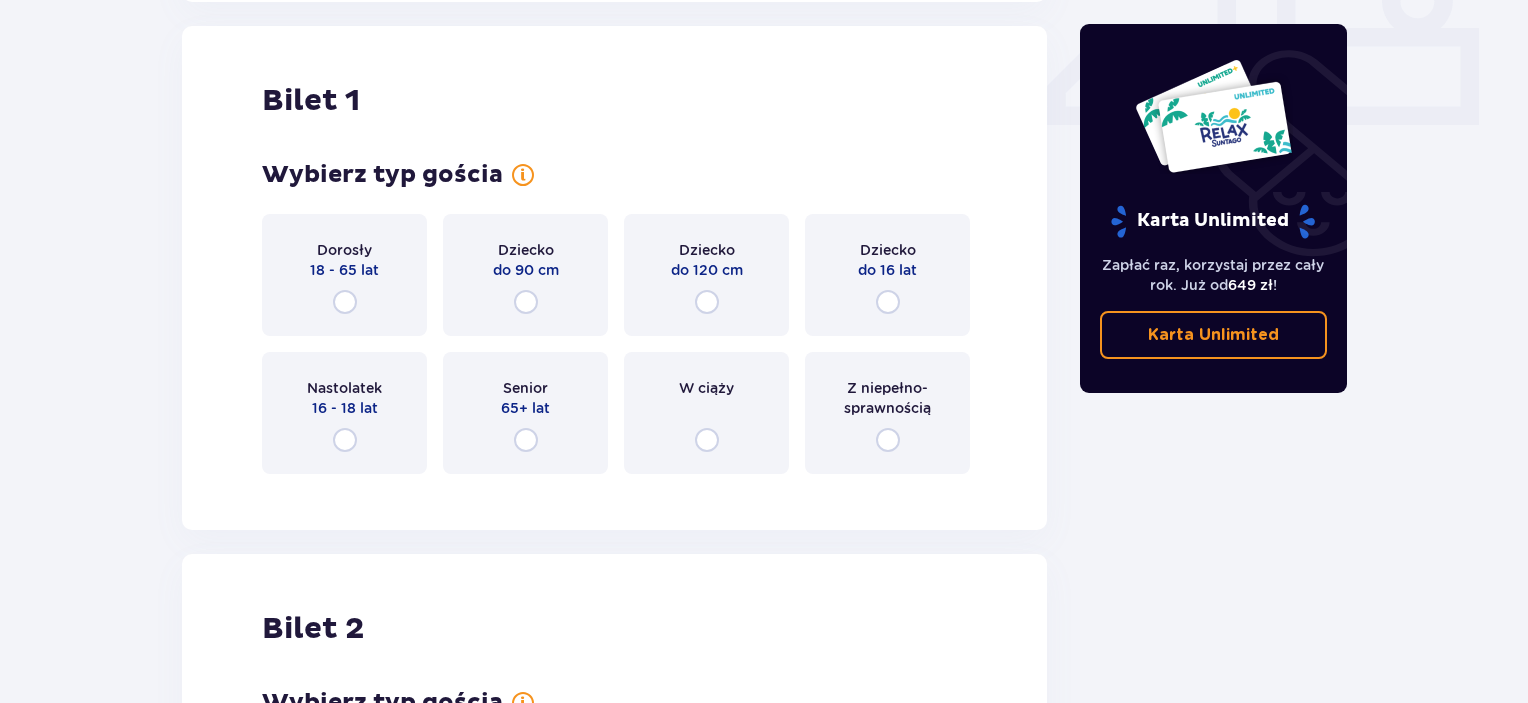 scroll, scrollTop: 909, scrollLeft: 0, axis: vertical 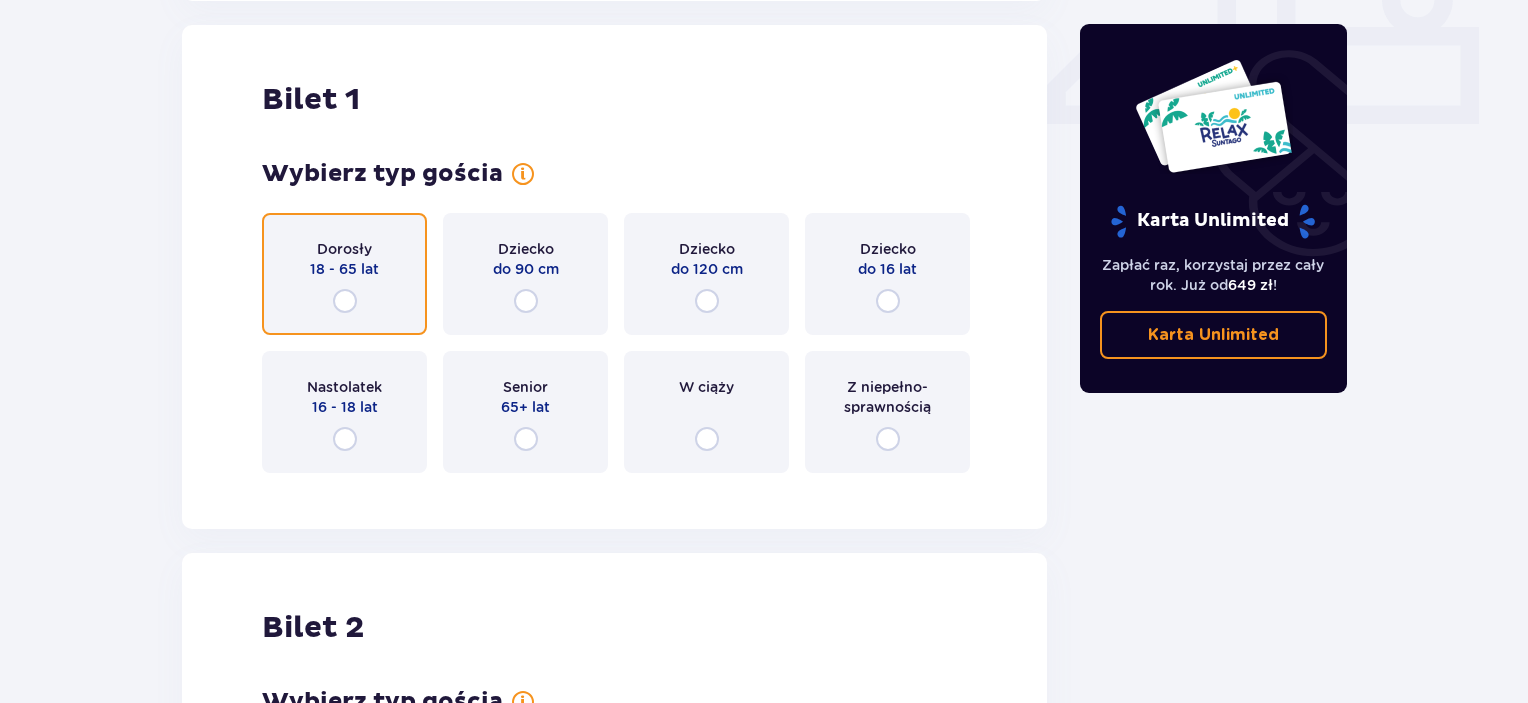click at bounding box center (345, 301) 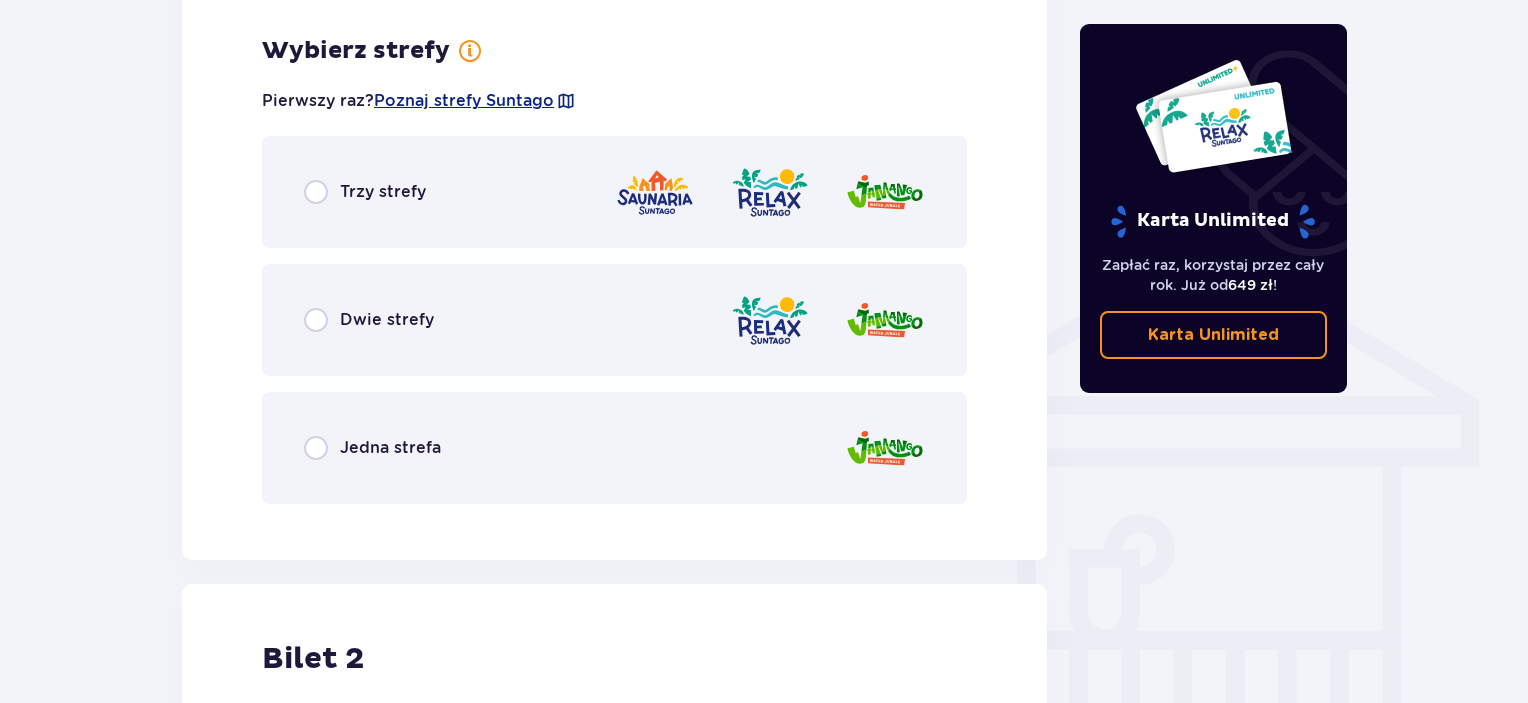 scroll, scrollTop: 1397, scrollLeft: 0, axis: vertical 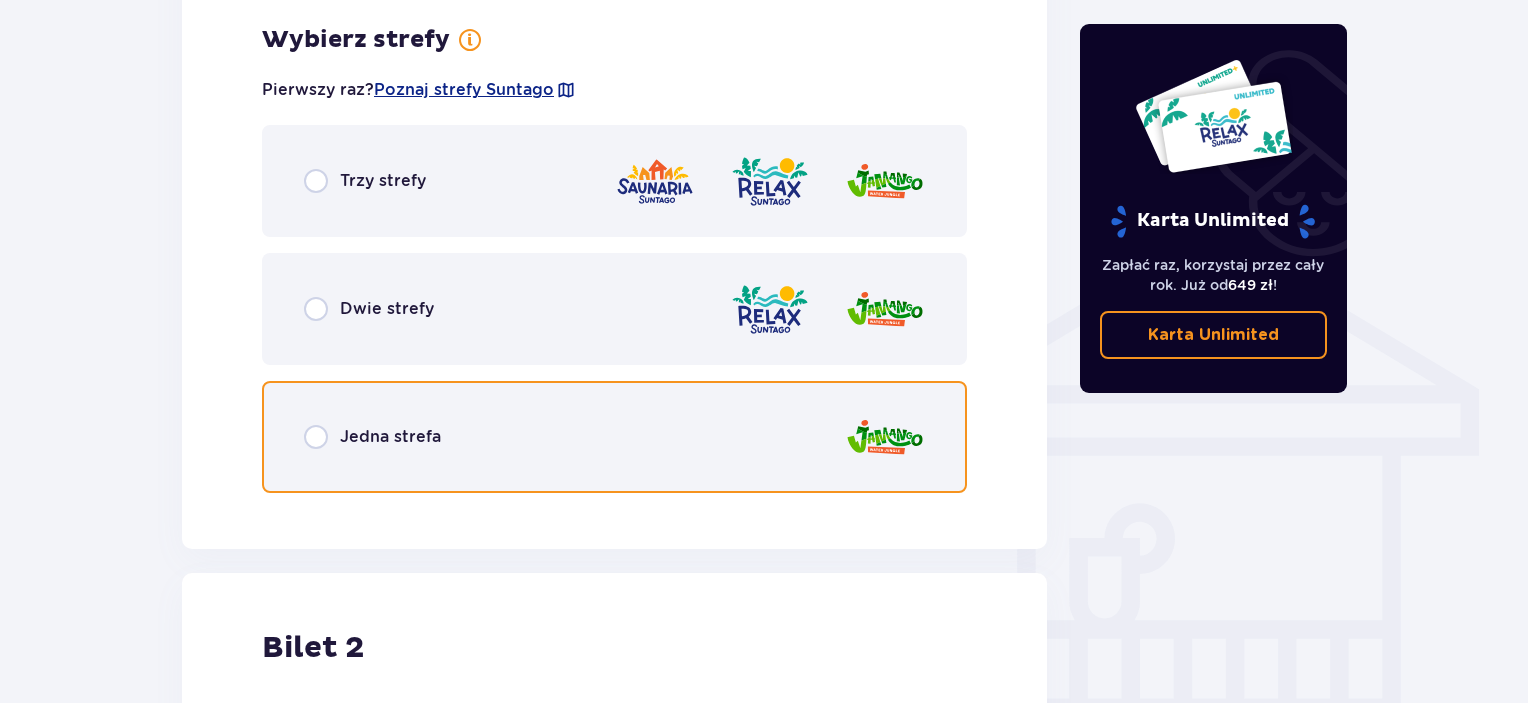 click at bounding box center (316, 437) 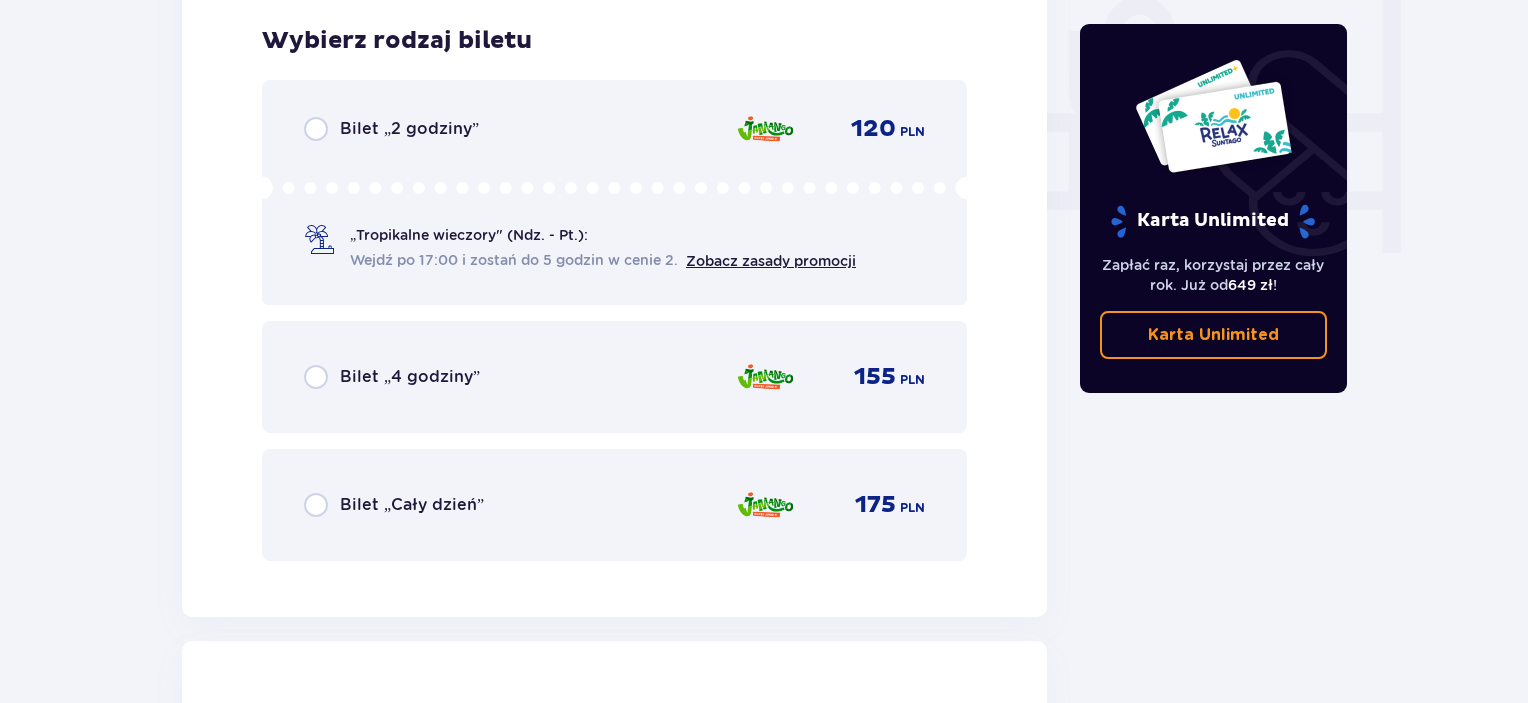 scroll, scrollTop: 1905, scrollLeft: 0, axis: vertical 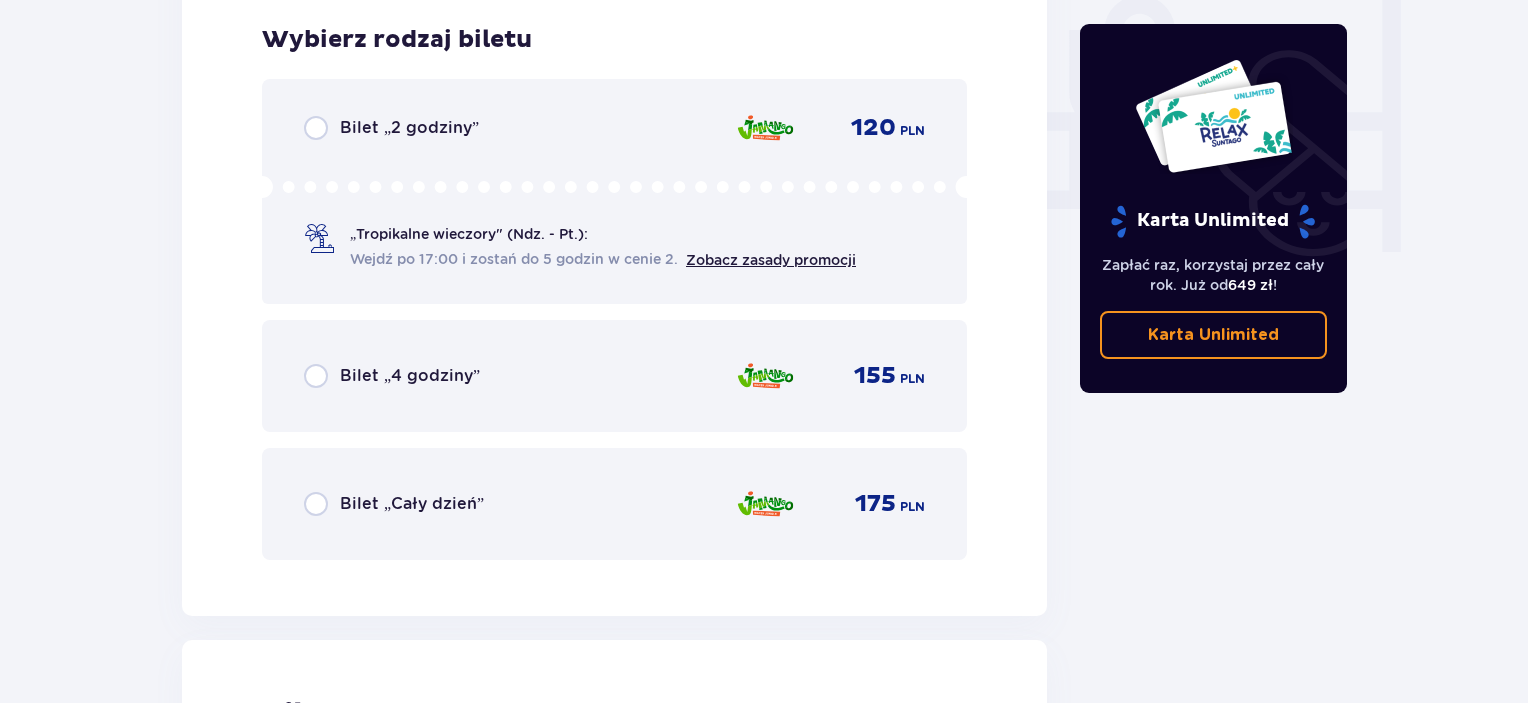 click on "Bilet „Cały dzień”" at bounding box center (412, 504) 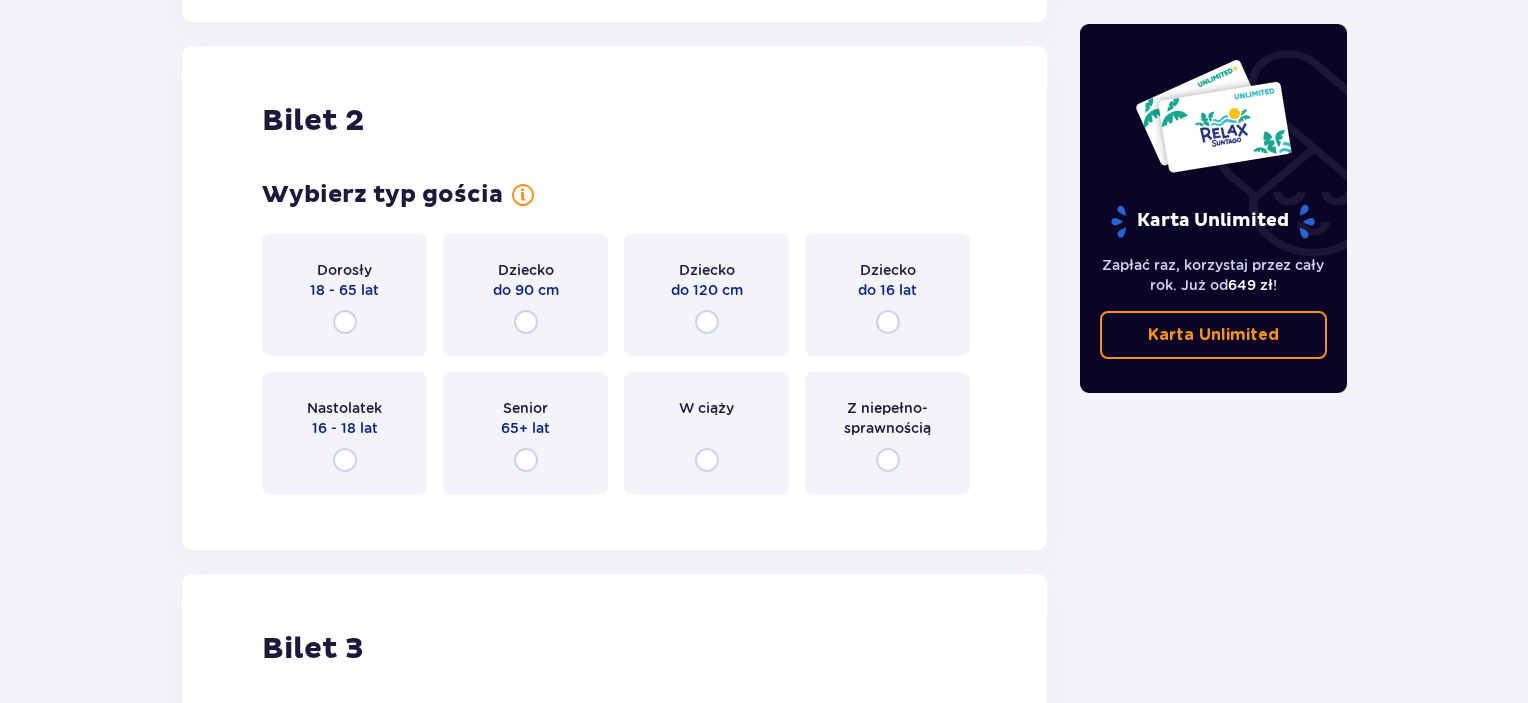 scroll, scrollTop: 2519, scrollLeft: 0, axis: vertical 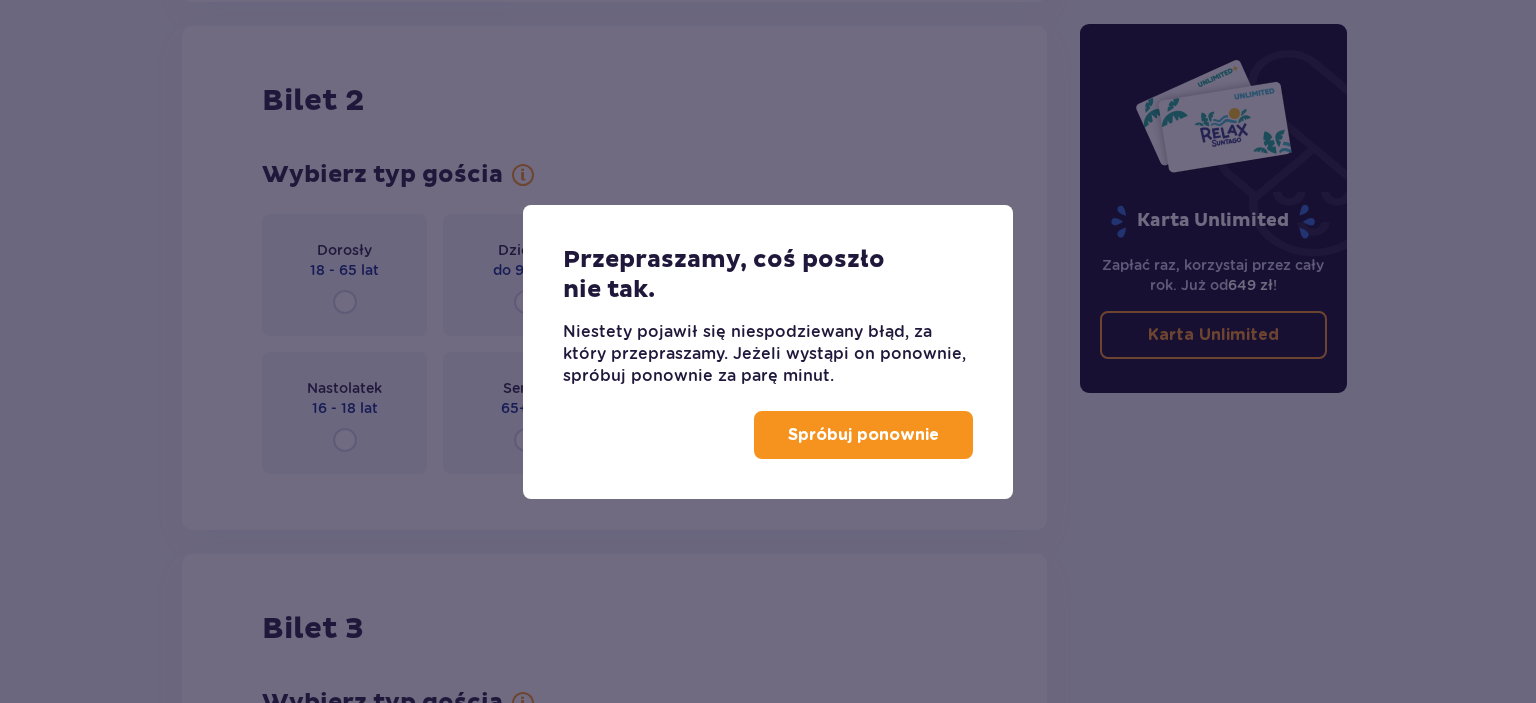 click on "Spróbuj ponownie" at bounding box center (863, 435) 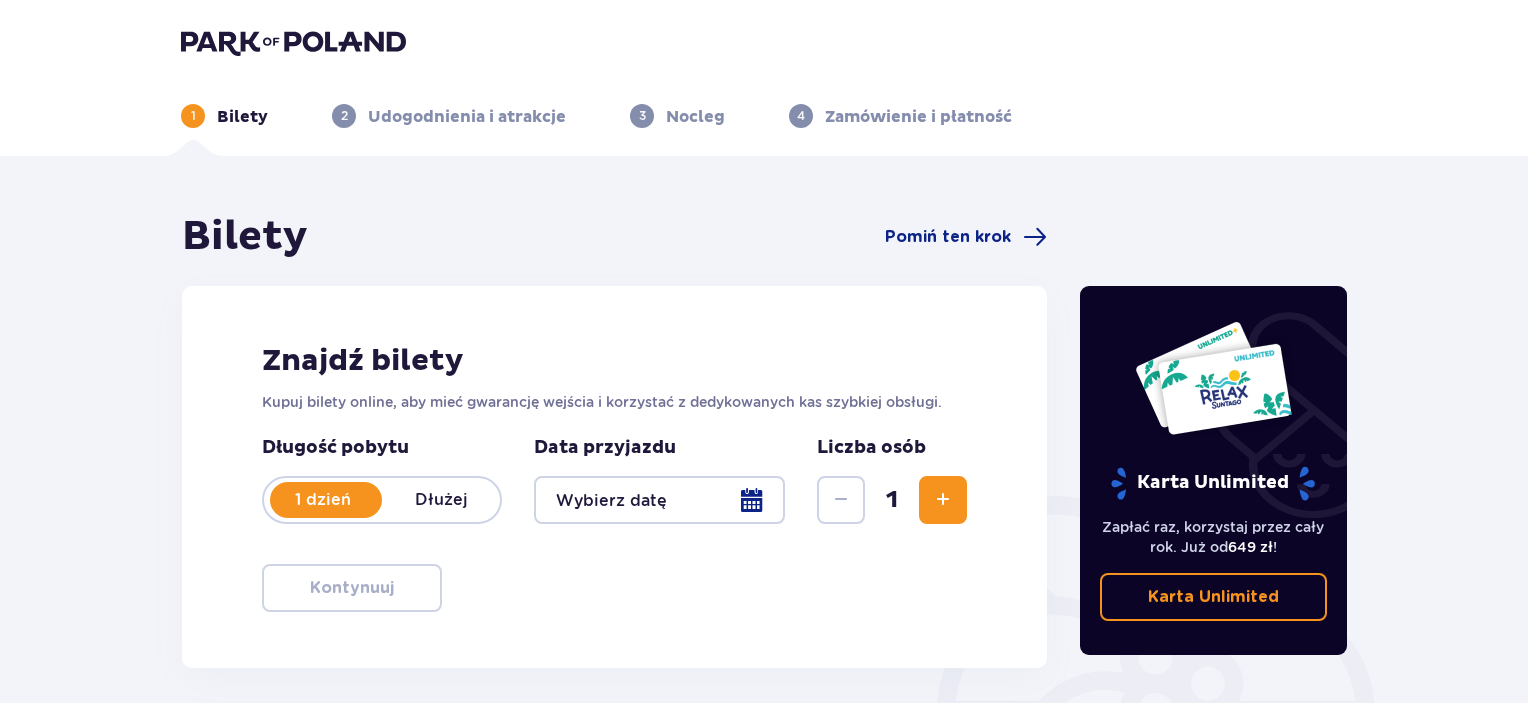 scroll, scrollTop: 0, scrollLeft: 0, axis: both 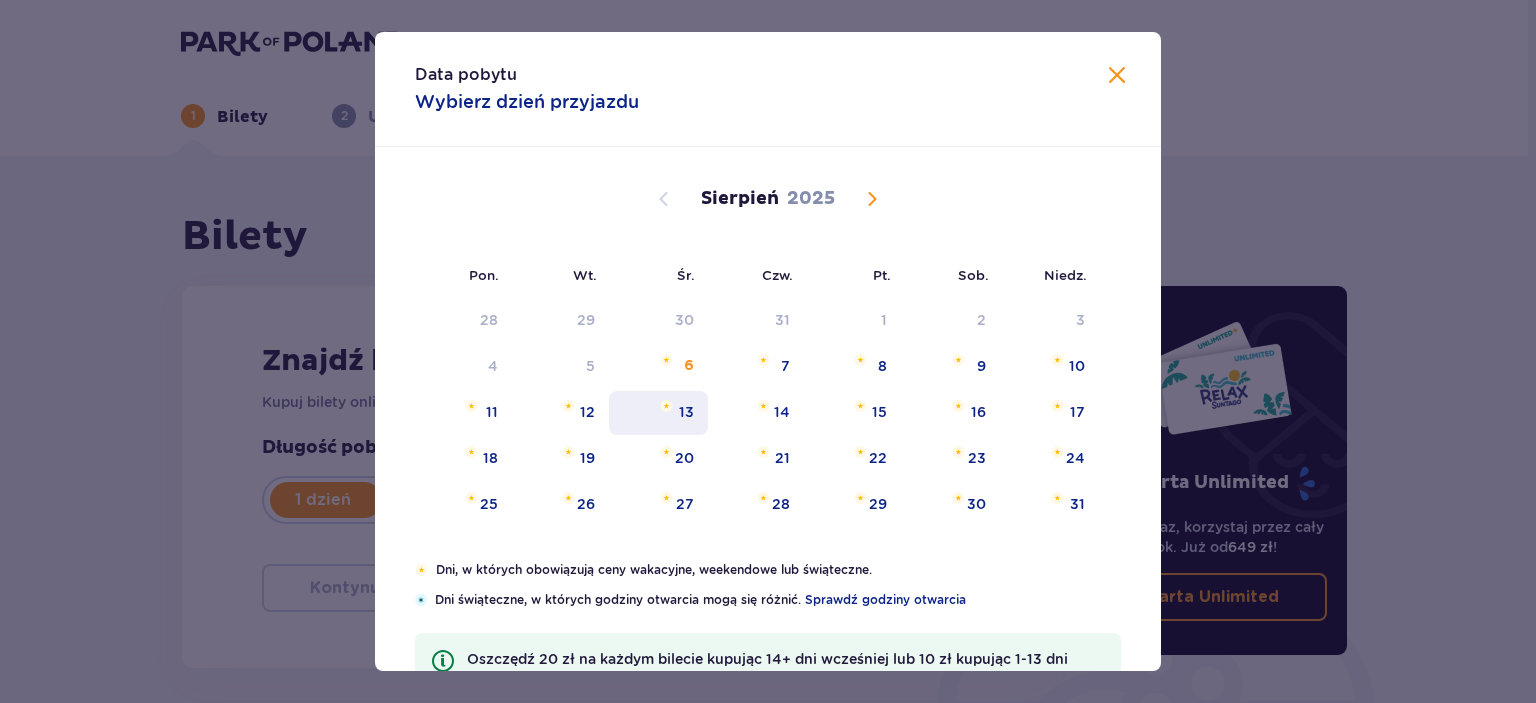 click on "13" at bounding box center [686, 412] 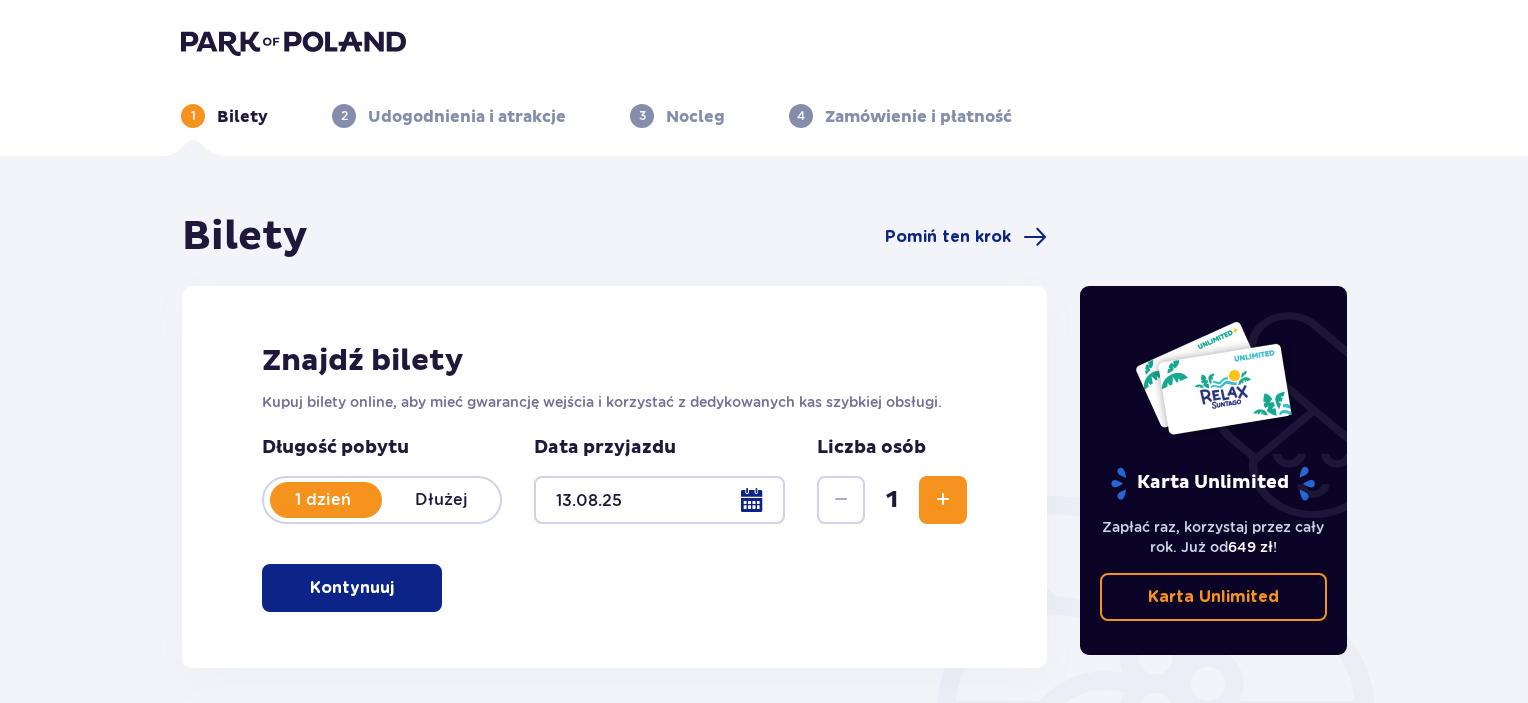 click at bounding box center [943, 500] 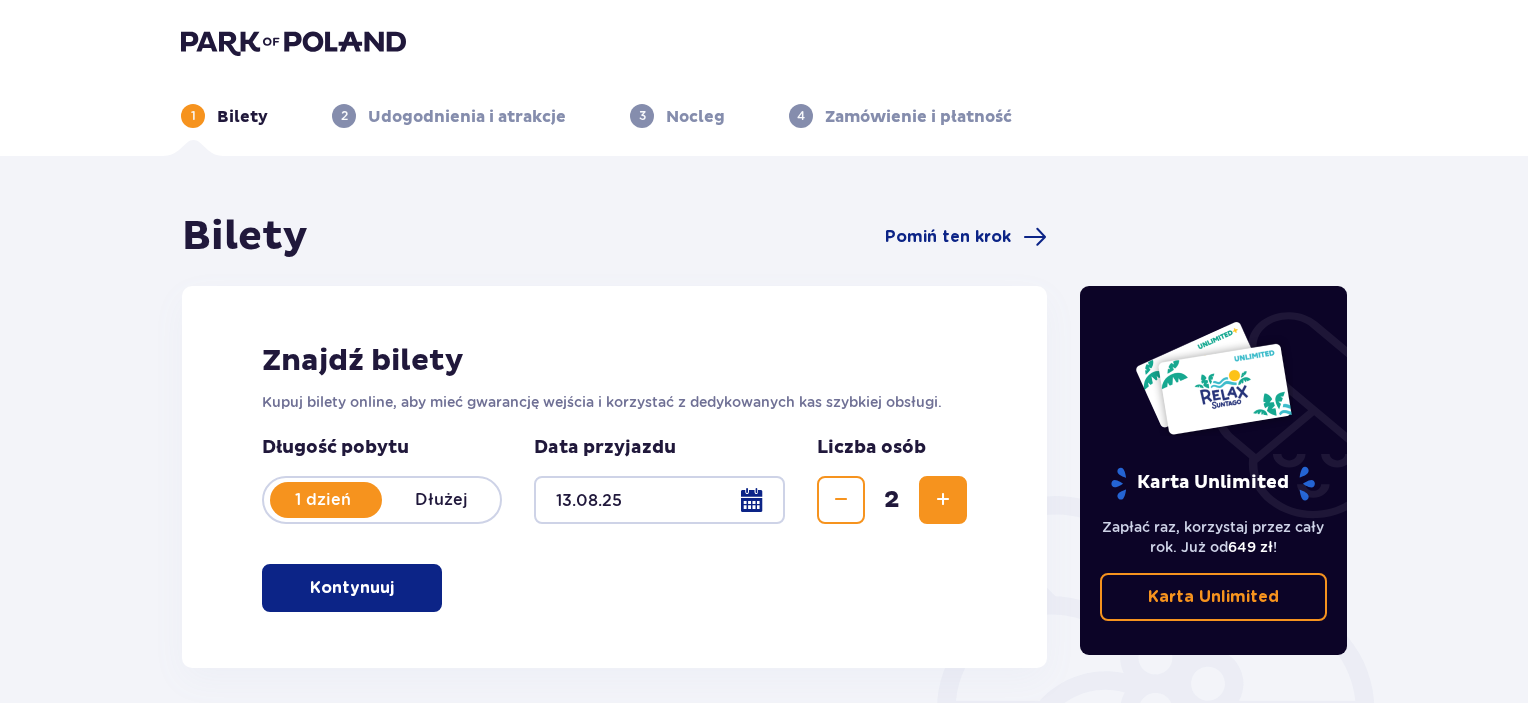 click at bounding box center [943, 500] 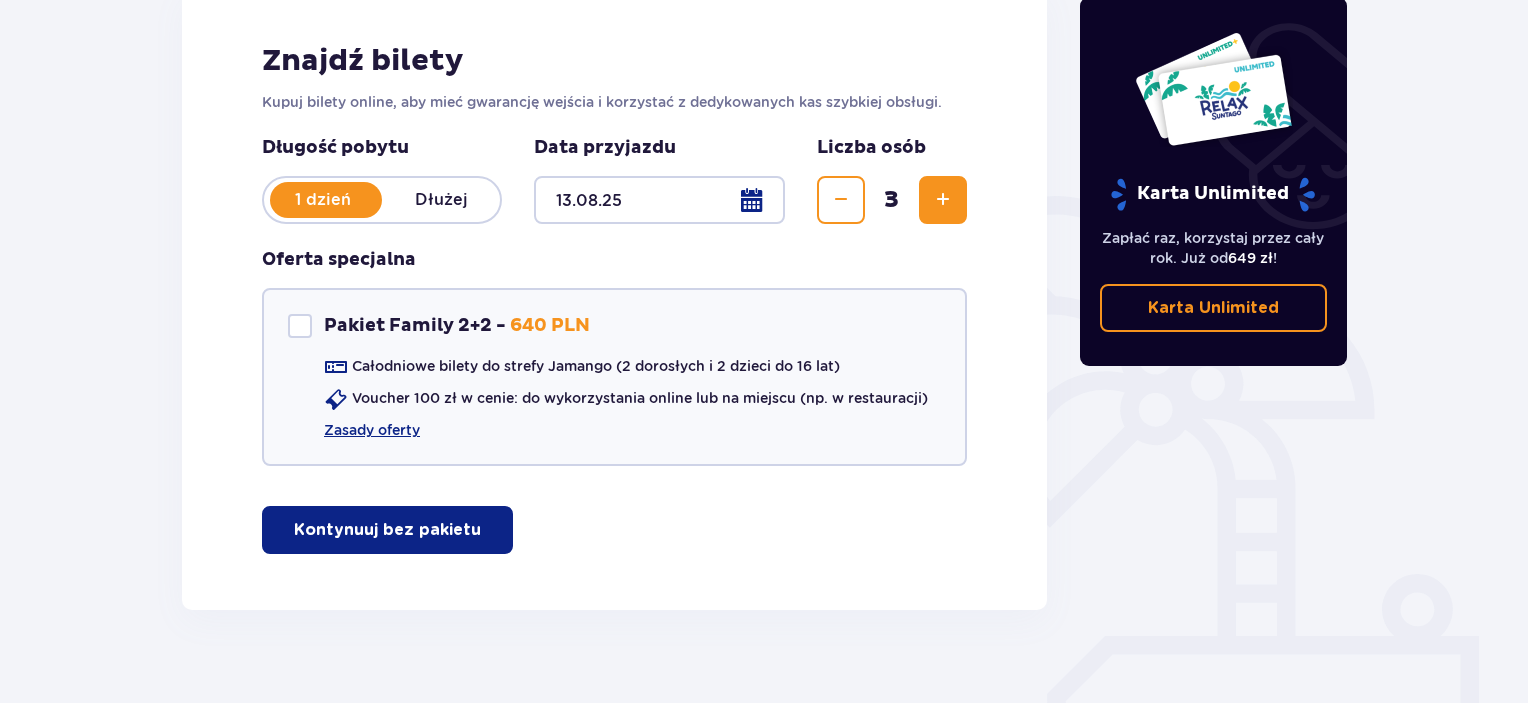 scroll, scrollTop: 304, scrollLeft: 0, axis: vertical 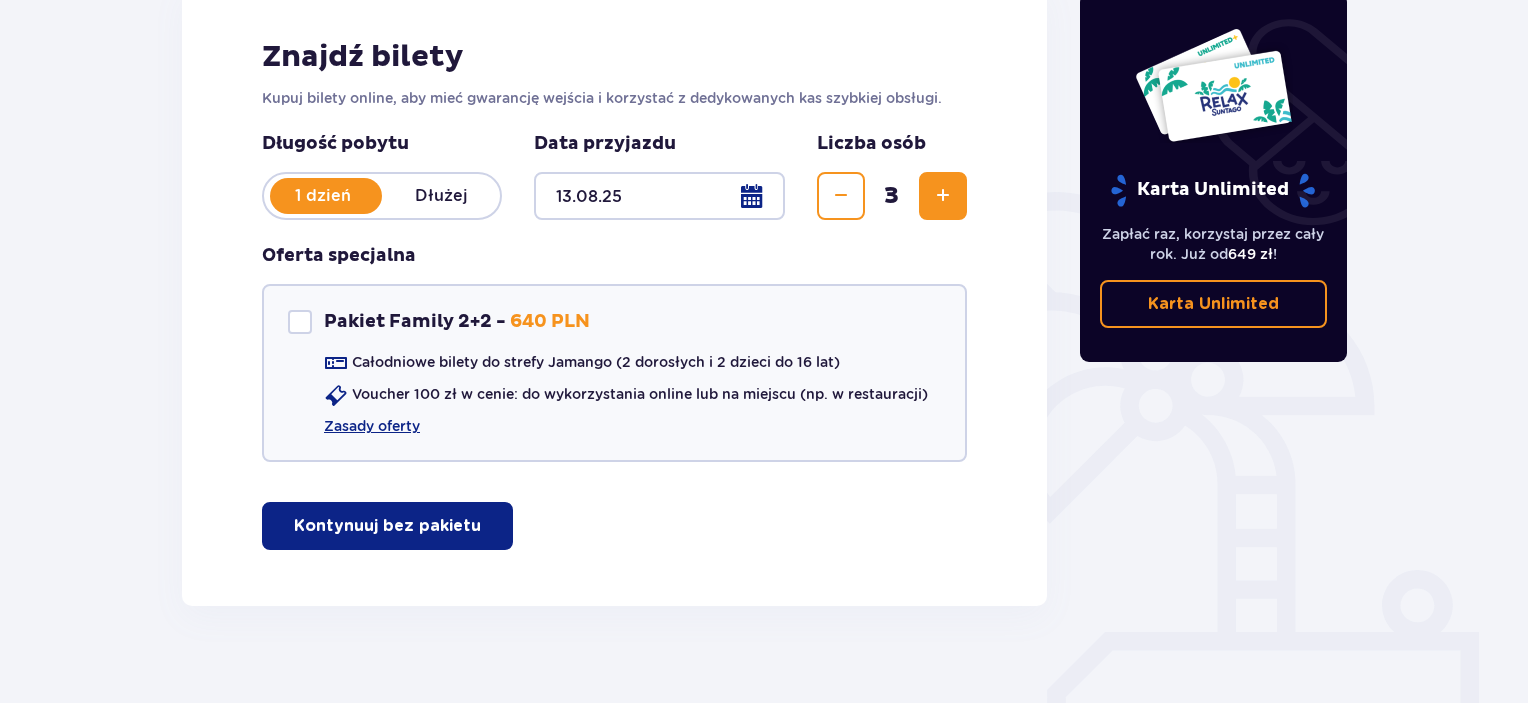 click on "Kontynuuj bez pakietu" at bounding box center (387, 526) 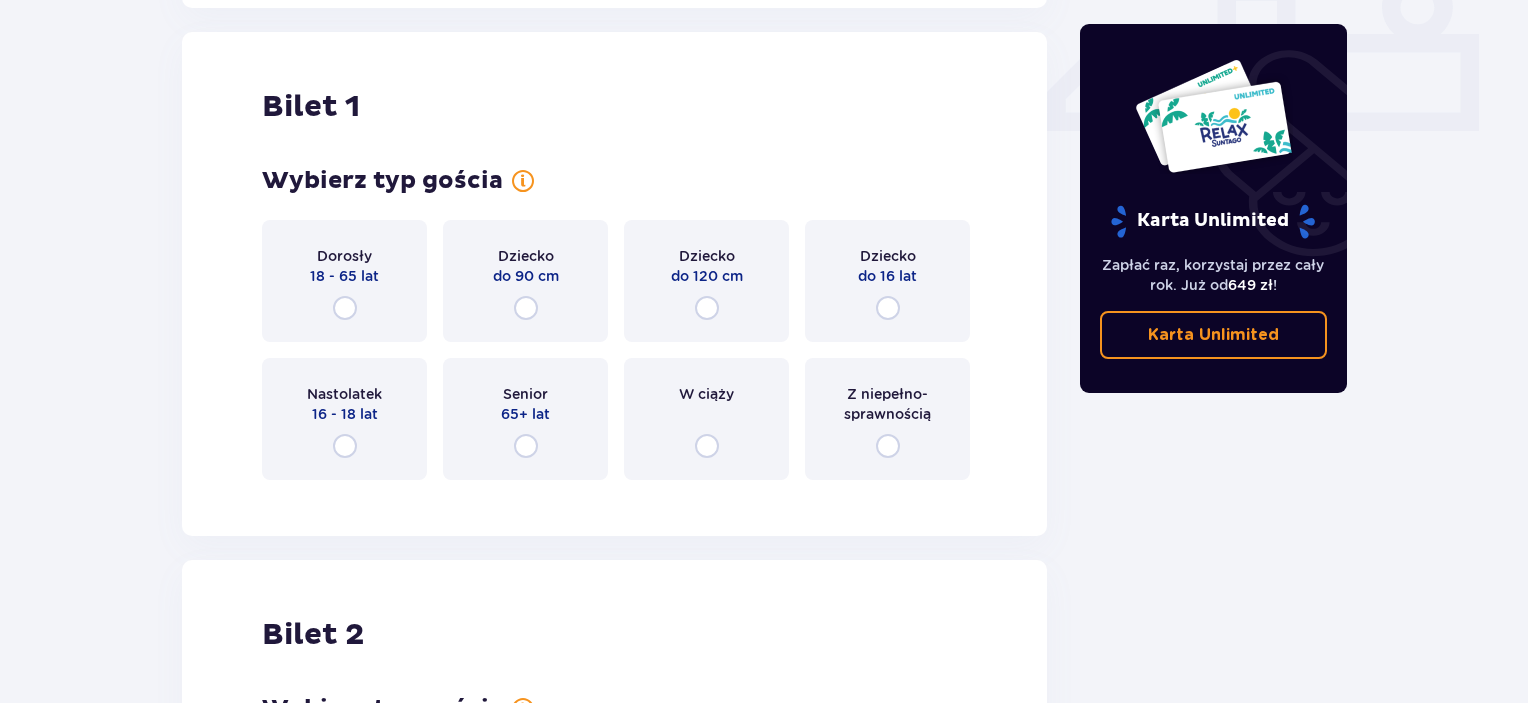 scroll, scrollTop: 909, scrollLeft: 0, axis: vertical 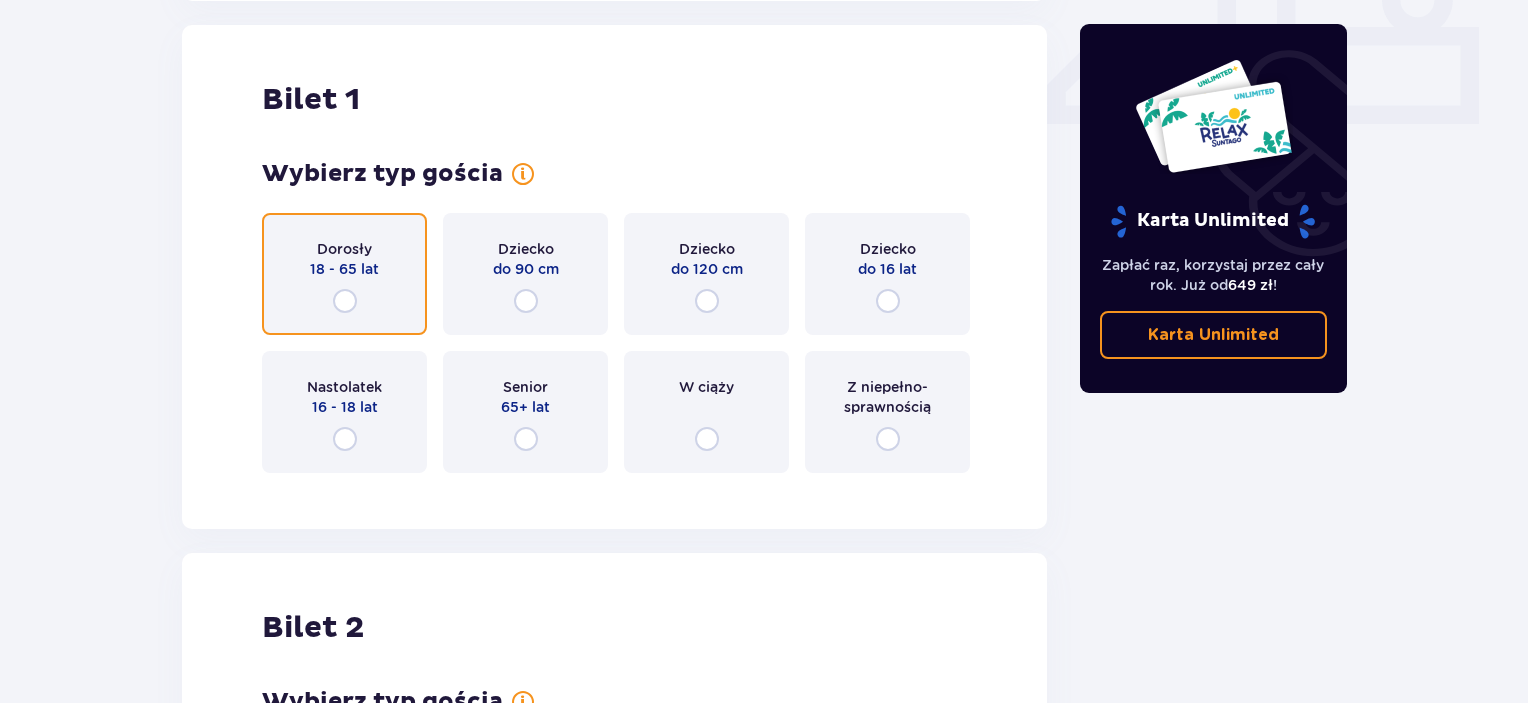 click at bounding box center [345, 301] 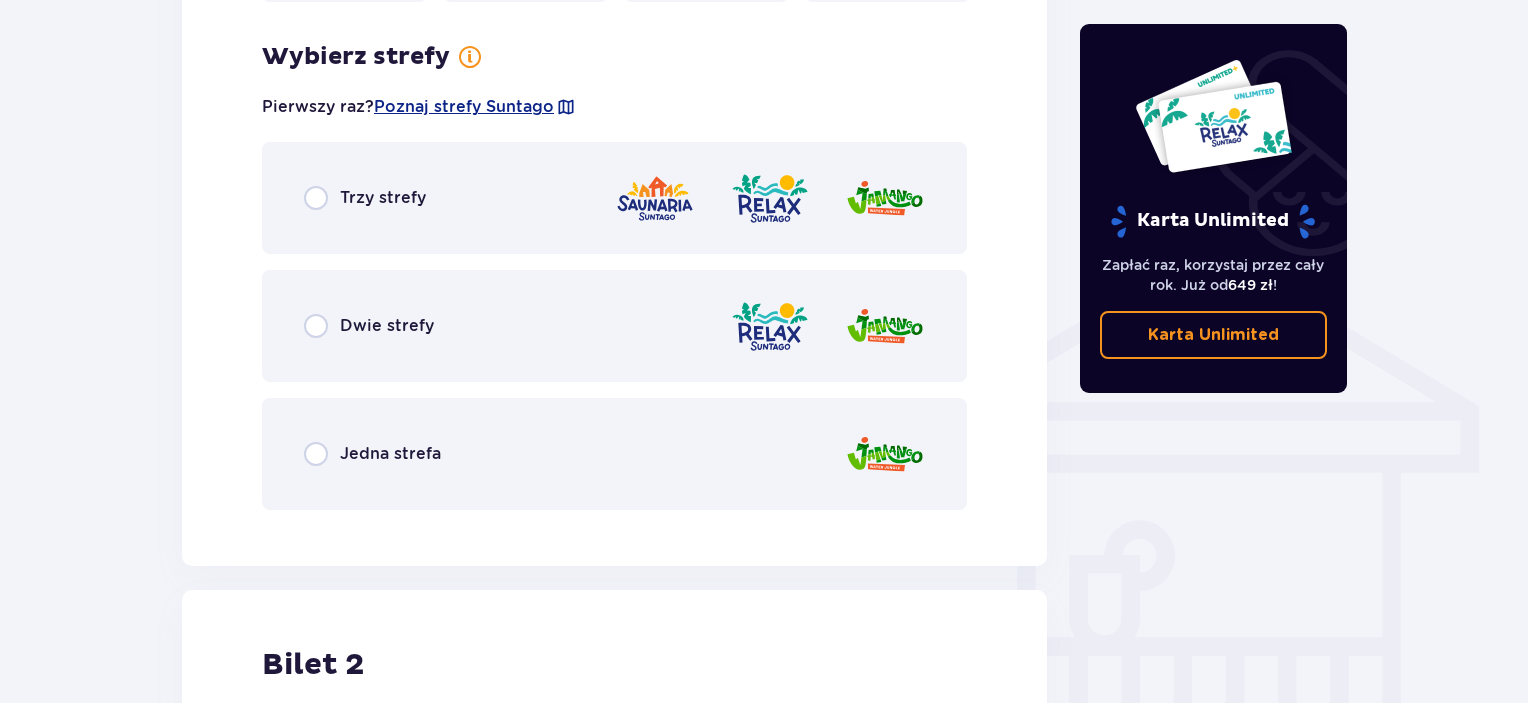 scroll, scrollTop: 1397, scrollLeft: 0, axis: vertical 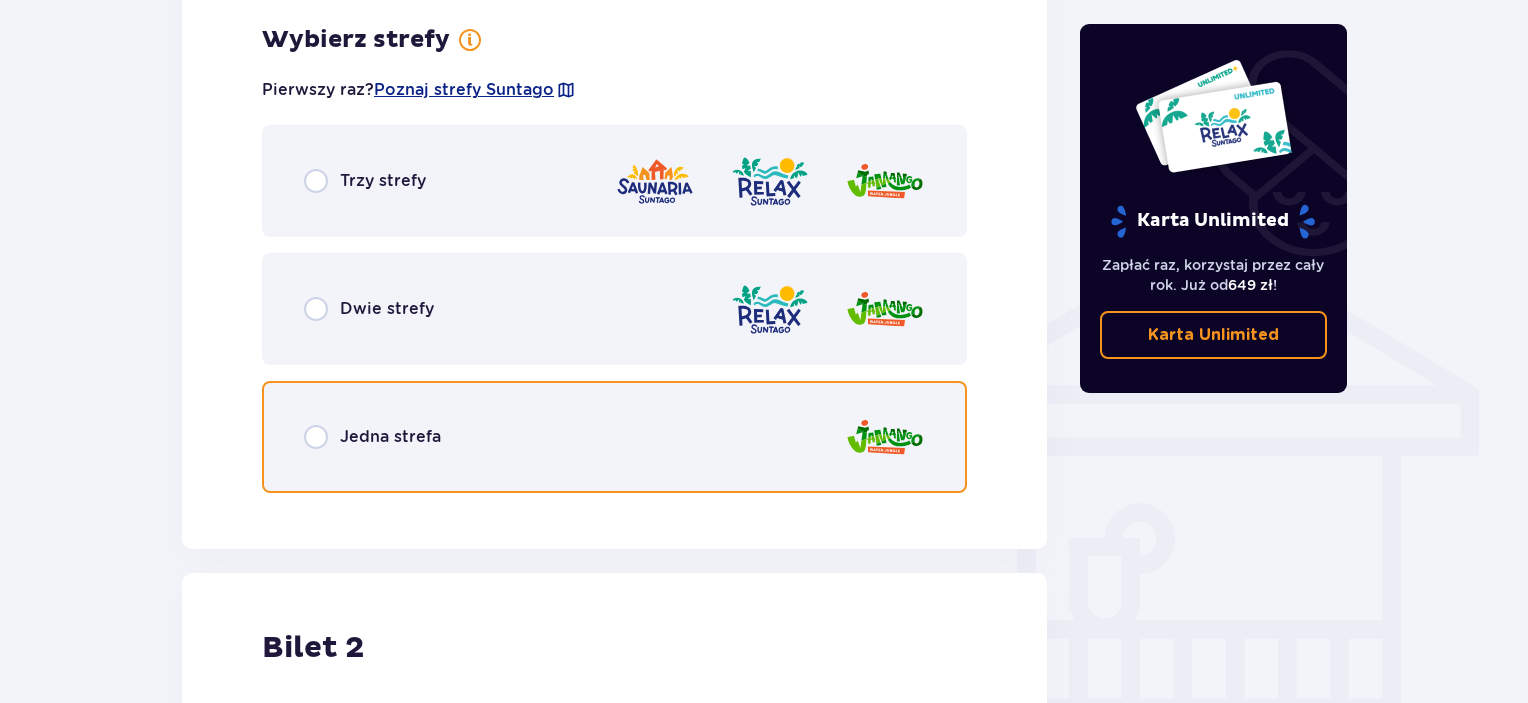 click at bounding box center (316, 437) 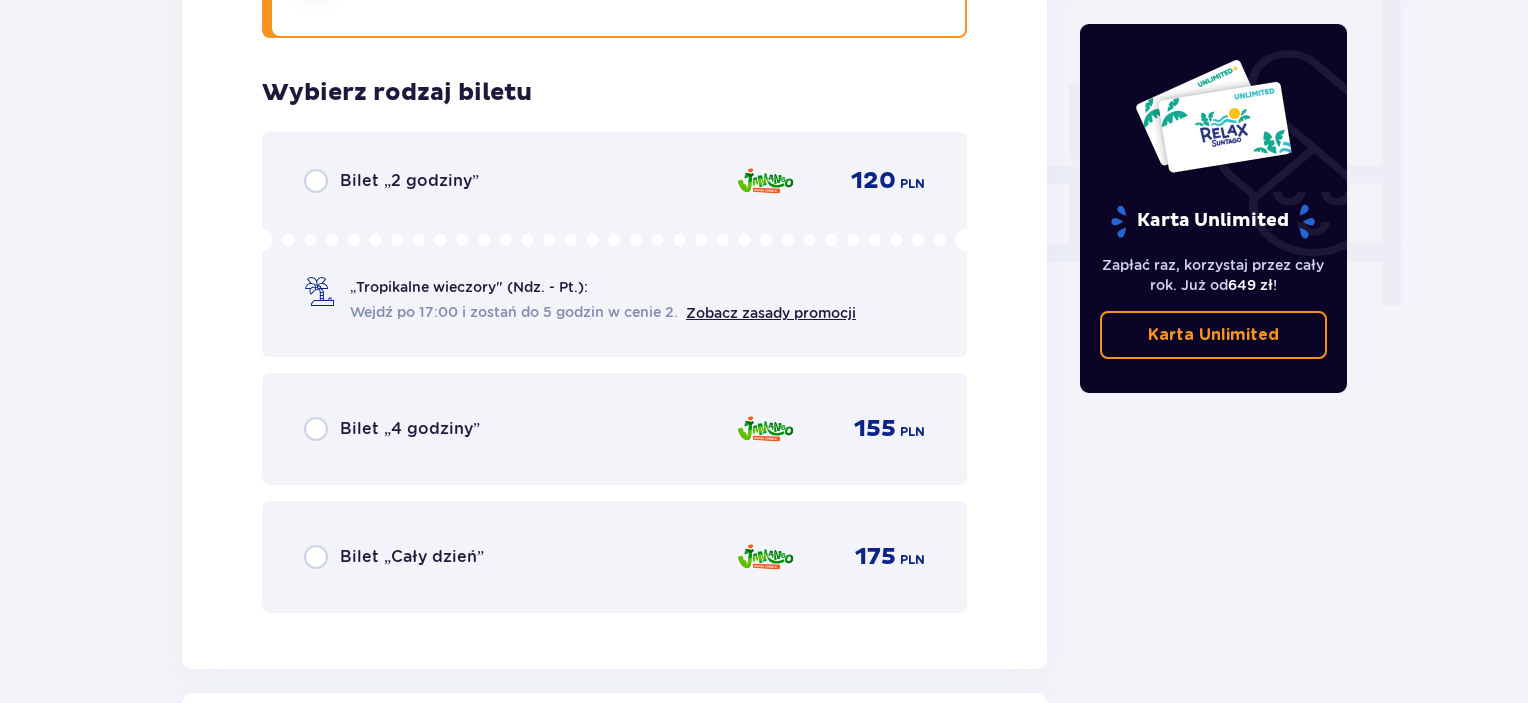 scroll, scrollTop: 1905, scrollLeft: 0, axis: vertical 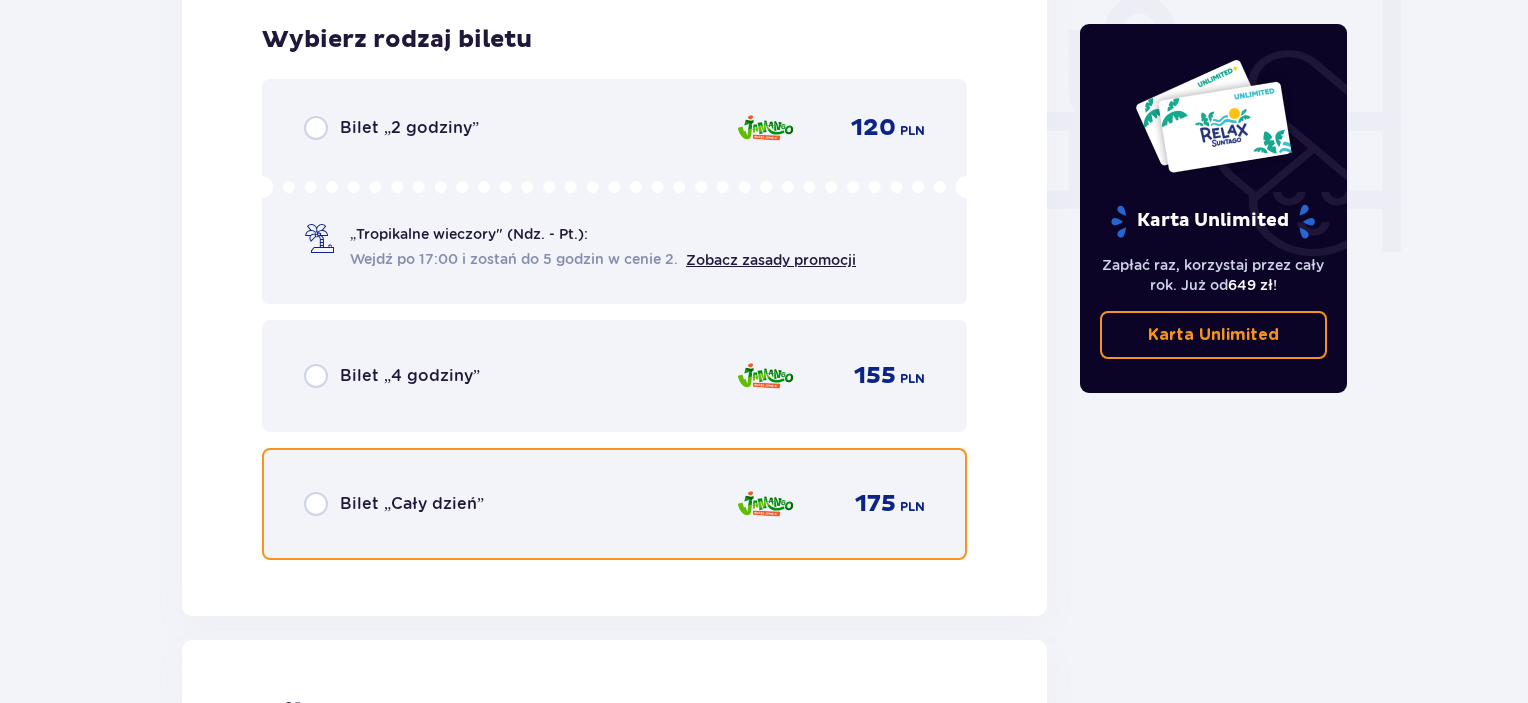 click at bounding box center (316, 504) 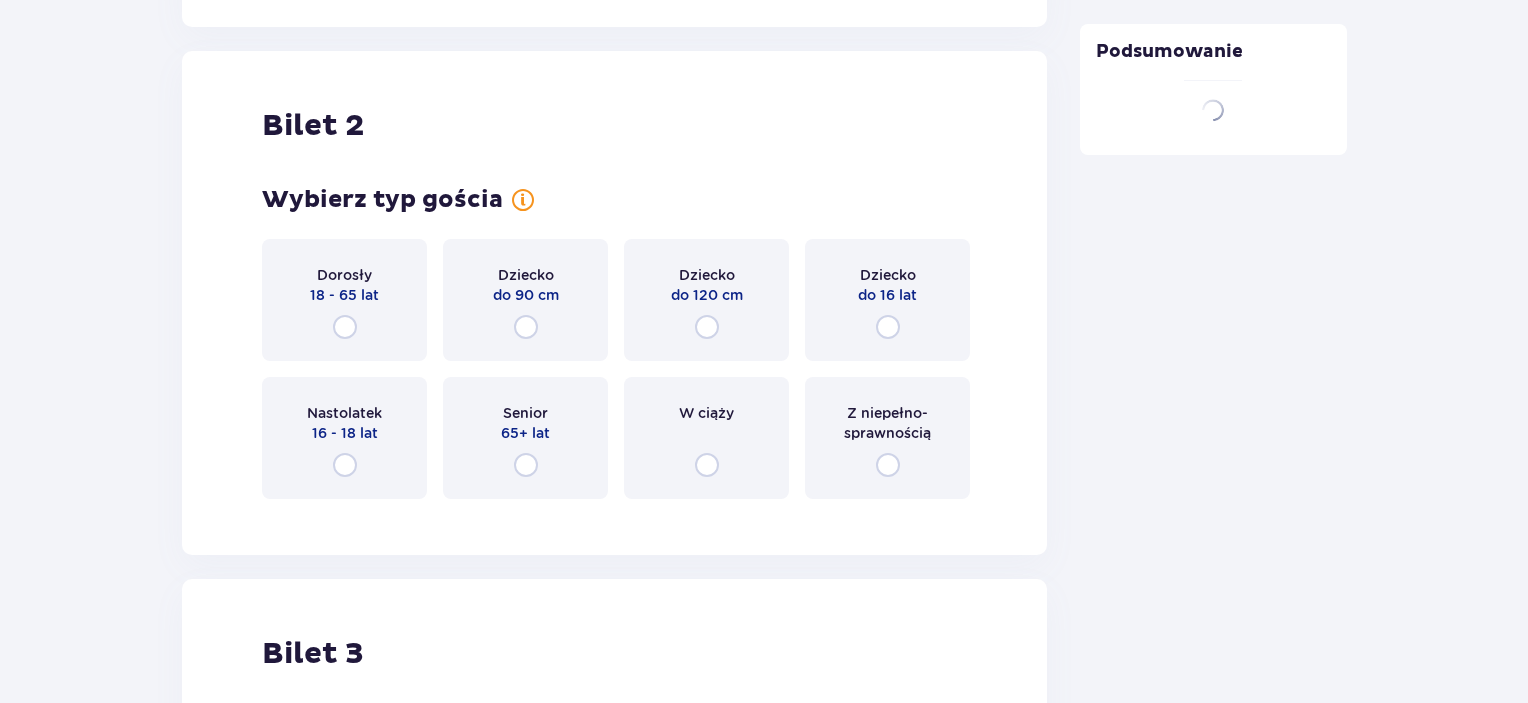 scroll, scrollTop: 2519, scrollLeft: 0, axis: vertical 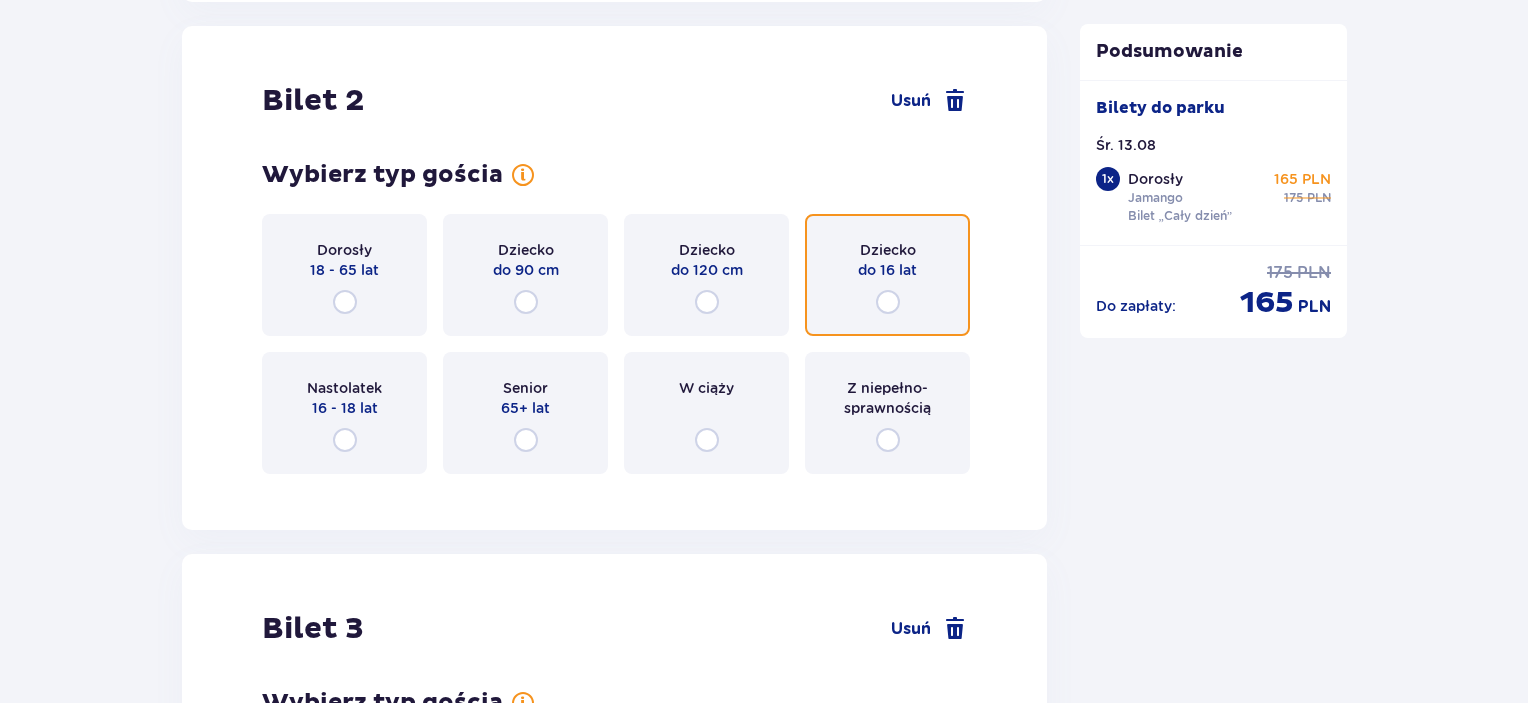 click at bounding box center [888, 302] 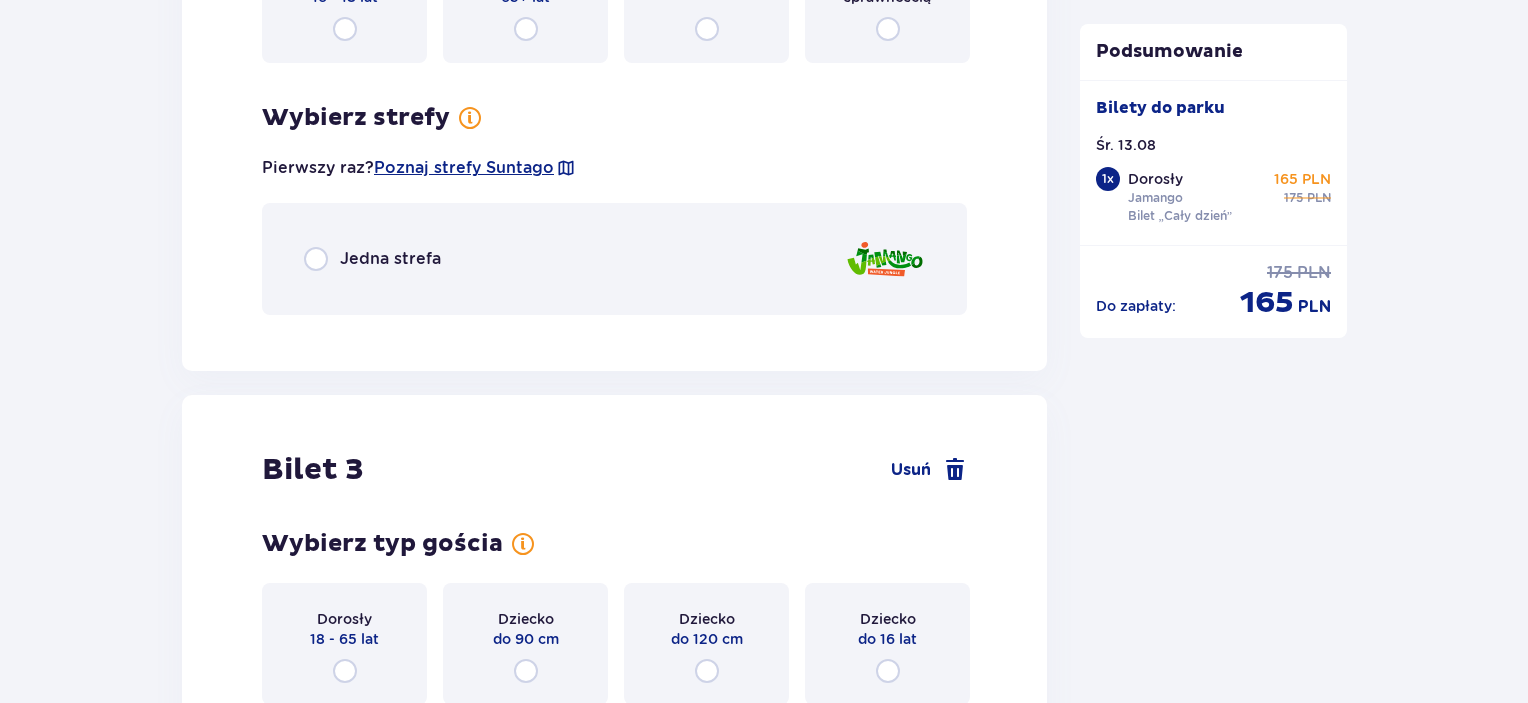 scroll, scrollTop: 3007, scrollLeft: 0, axis: vertical 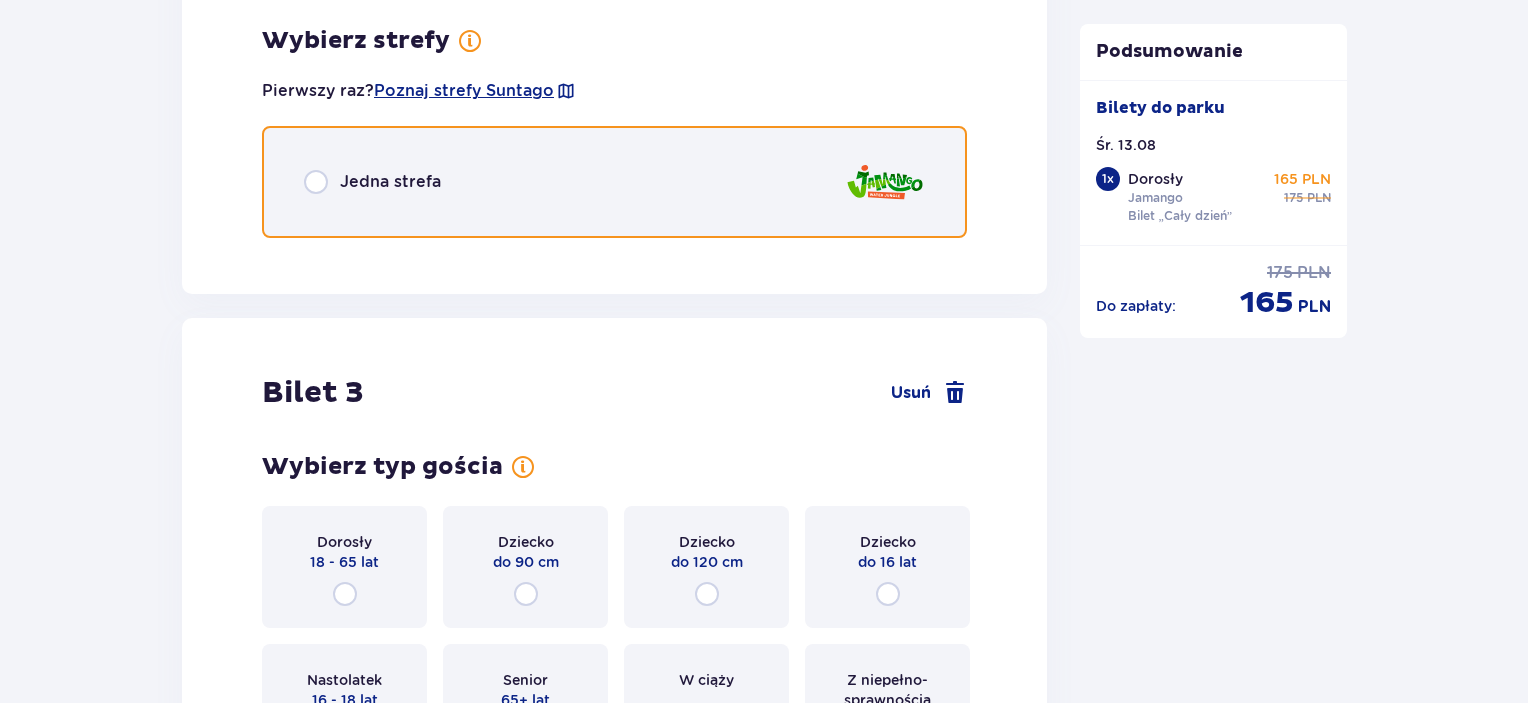 click at bounding box center (316, 182) 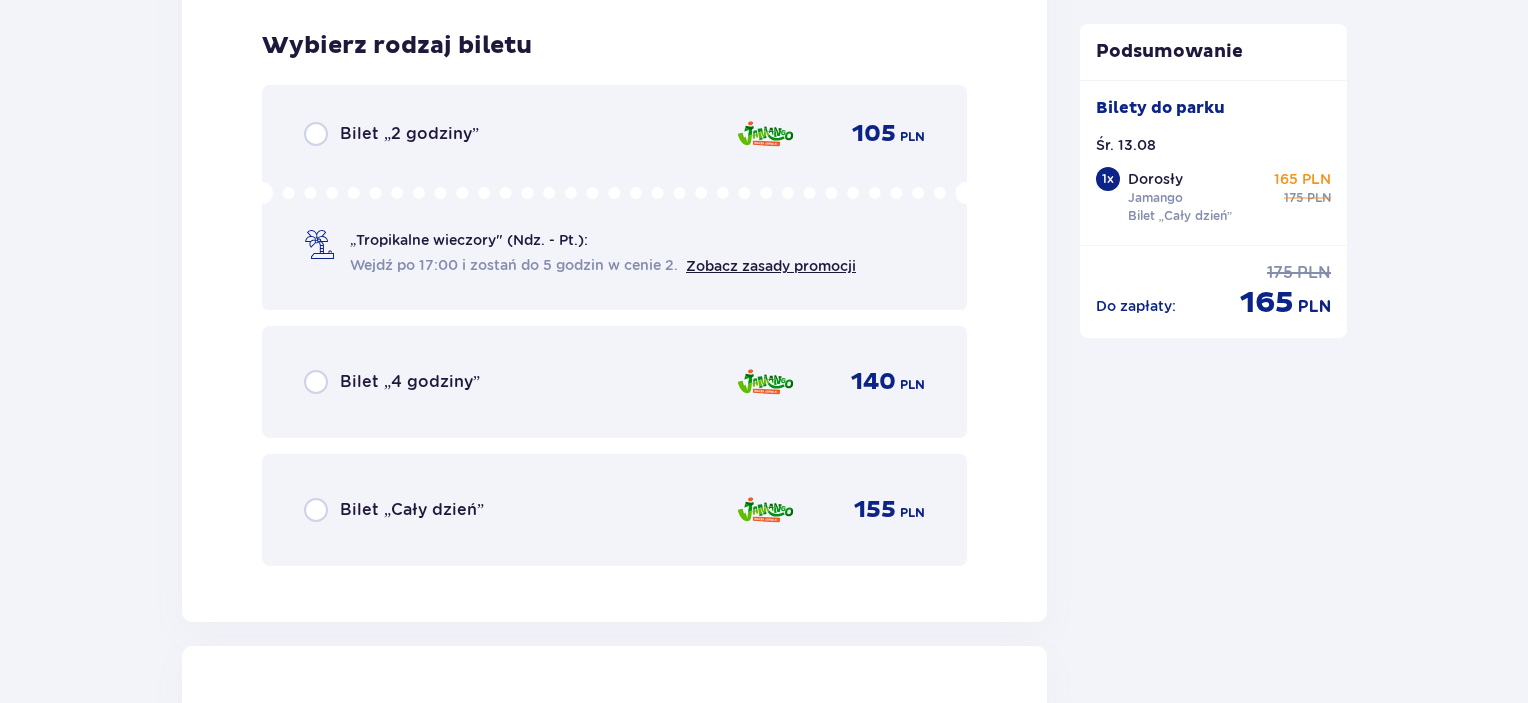 scroll, scrollTop: 3259, scrollLeft: 0, axis: vertical 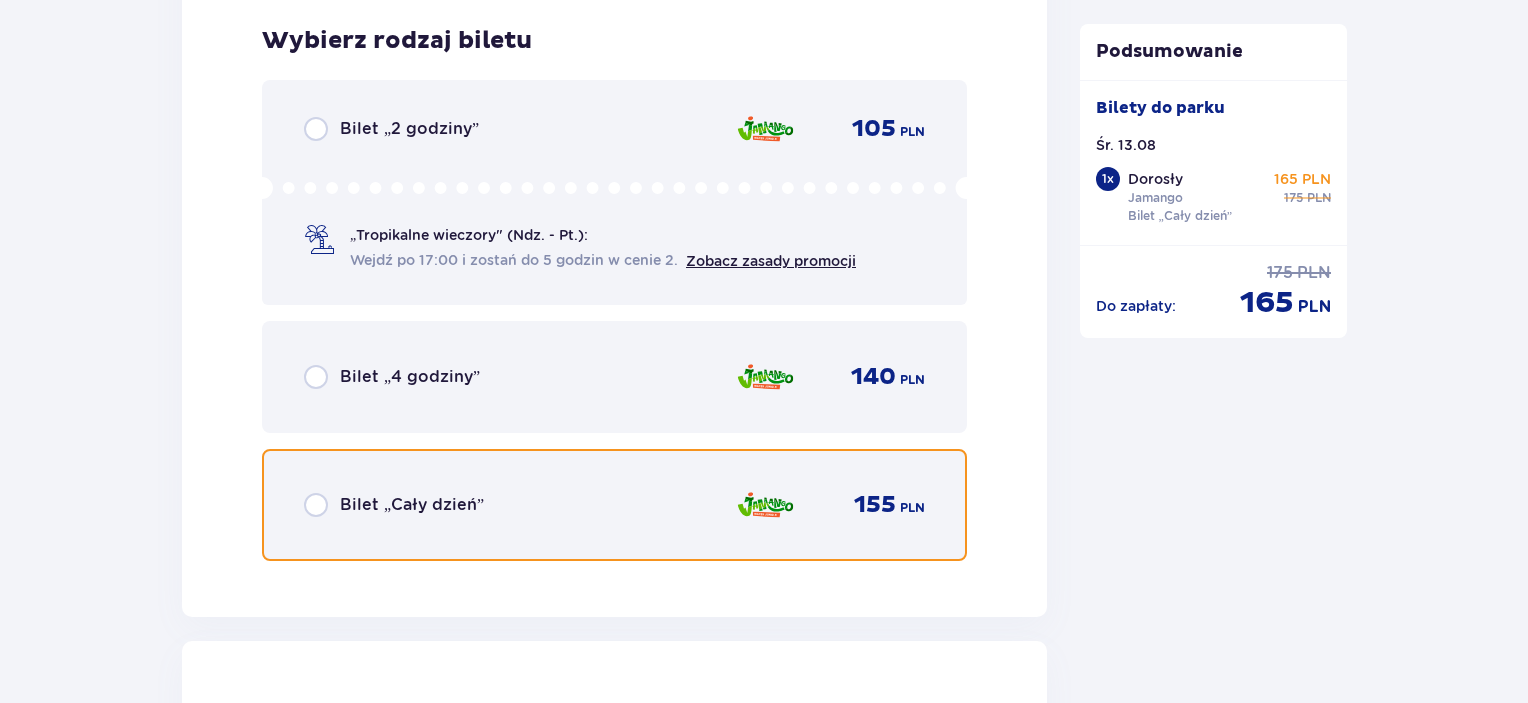 click at bounding box center (316, 505) 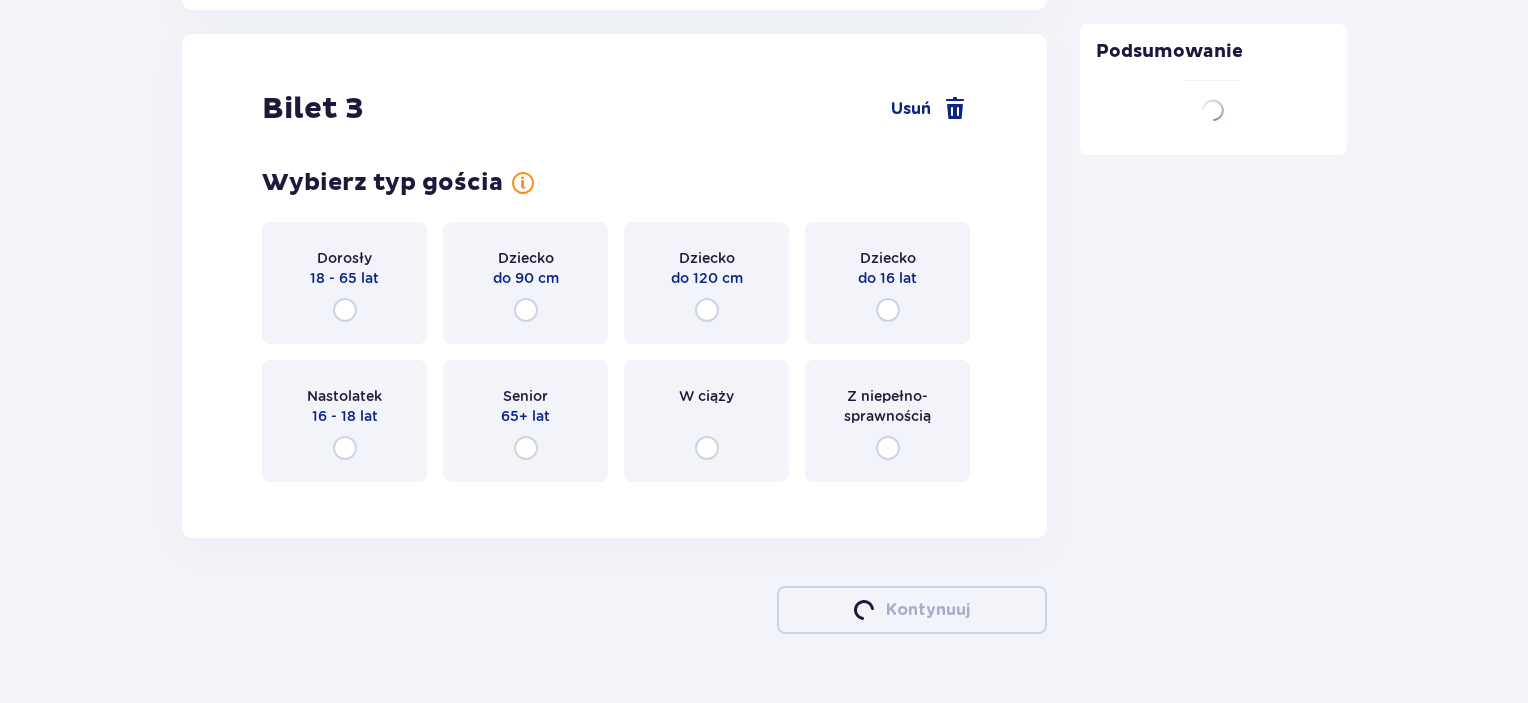 scroll, scrollTop: 3873, scrollLeft: 0, axis: vertical 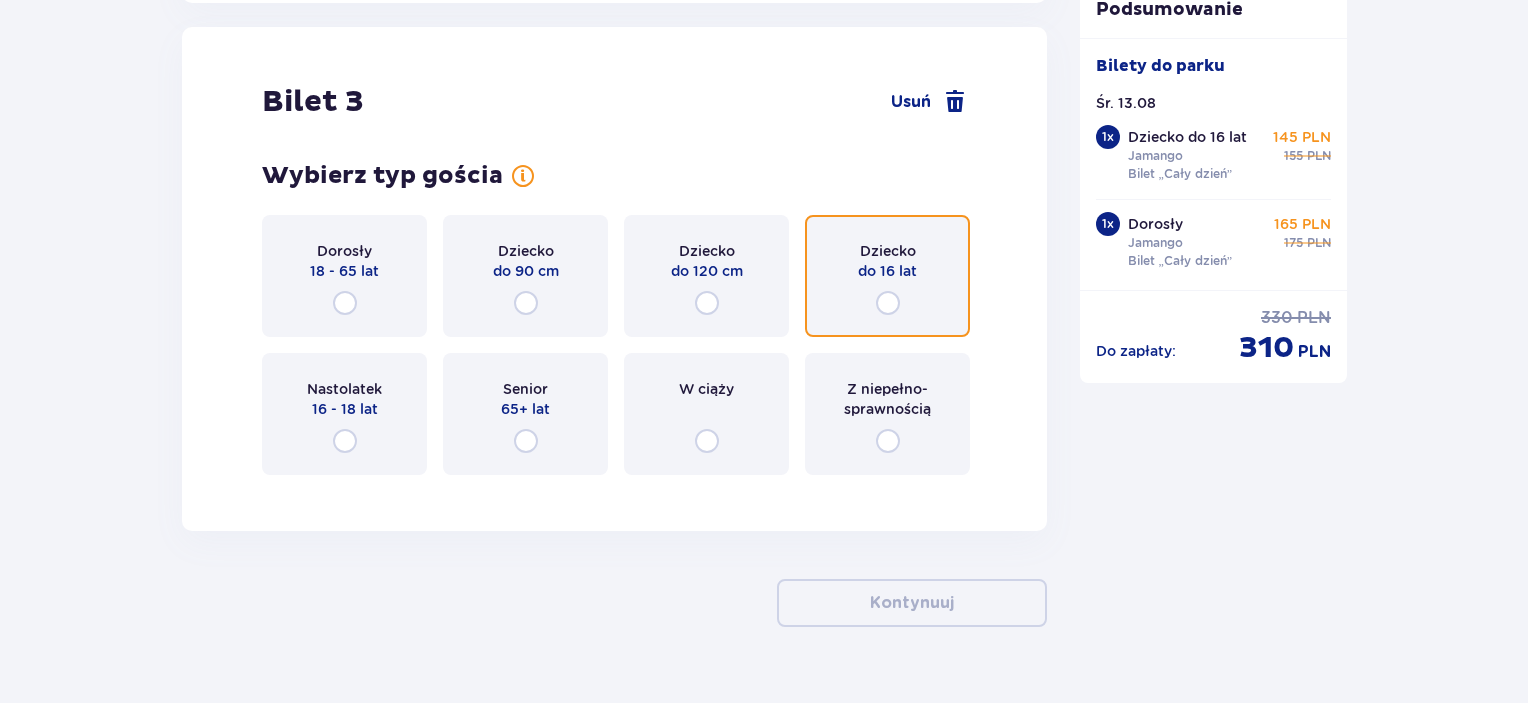 click at bounding box center (888, 303) 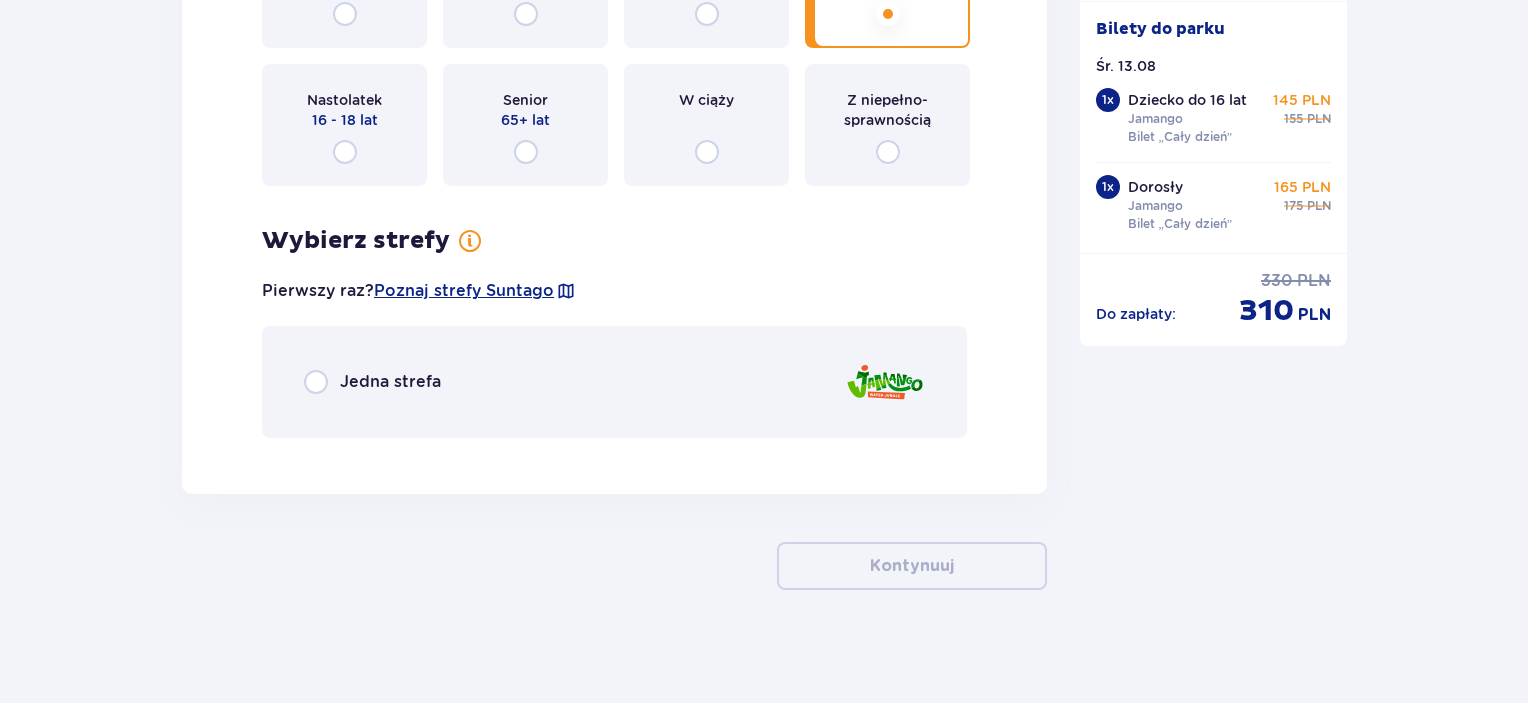 scroll, scrollTop: 4166, scrollLeft: 0, axis: vertical 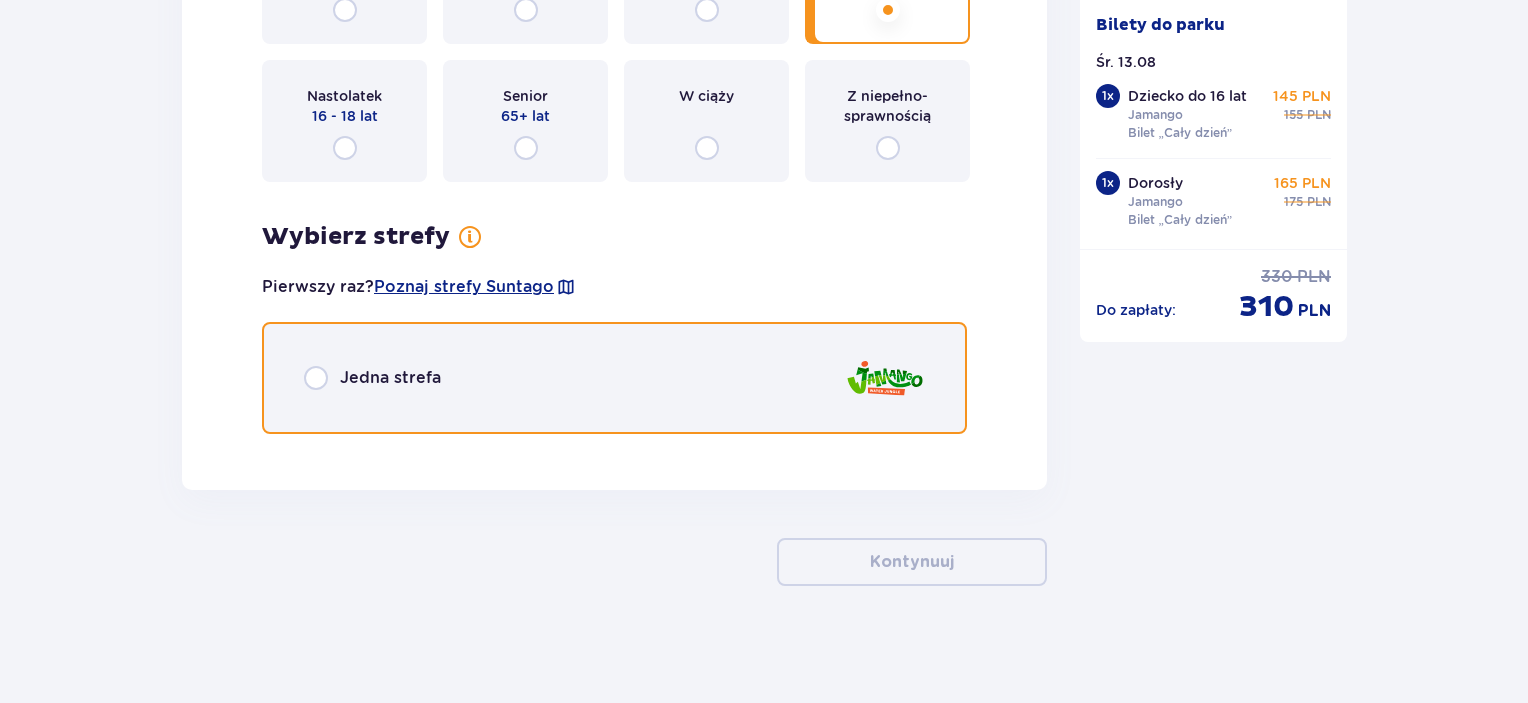 click at bounding box center [316, 378] 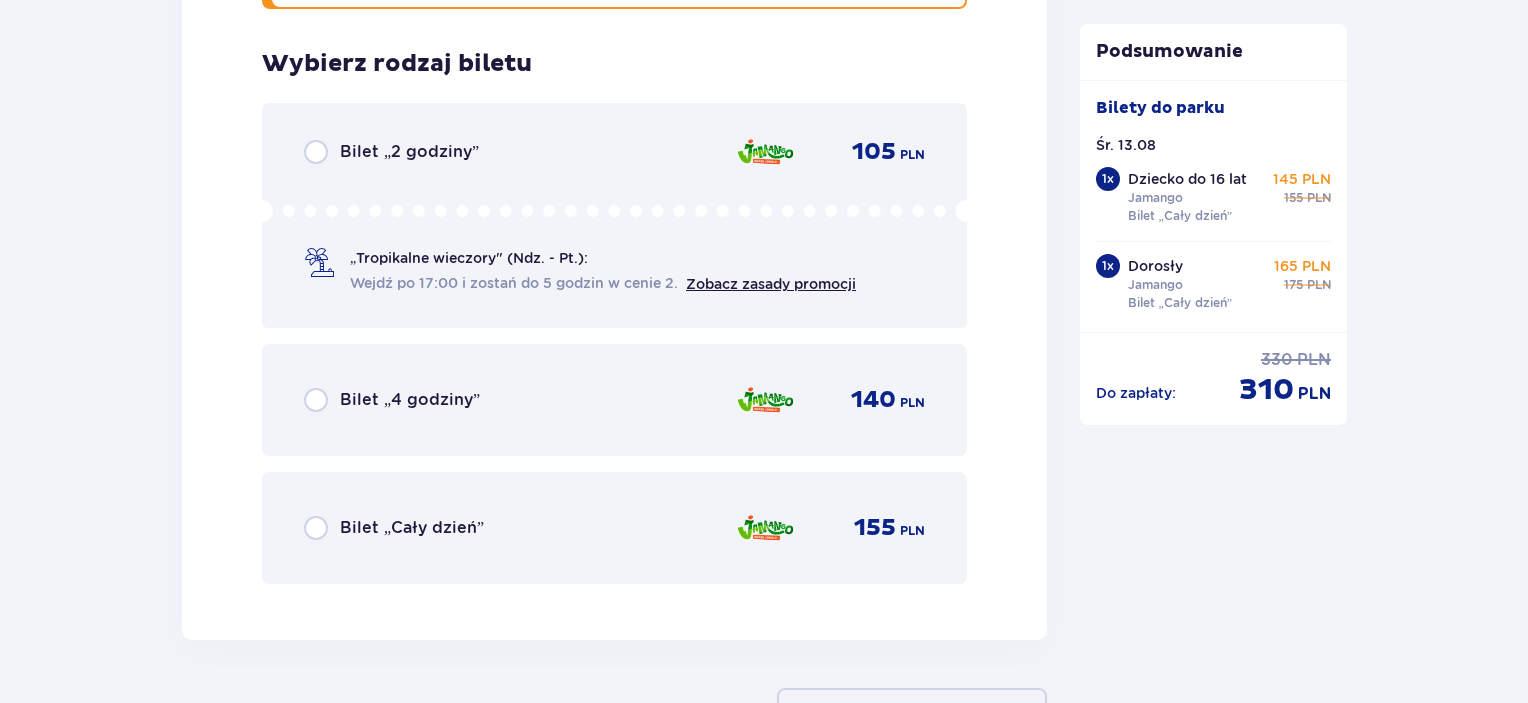 scroll, scrollTop: 4613, scrollLeft: 0, axis: vertical 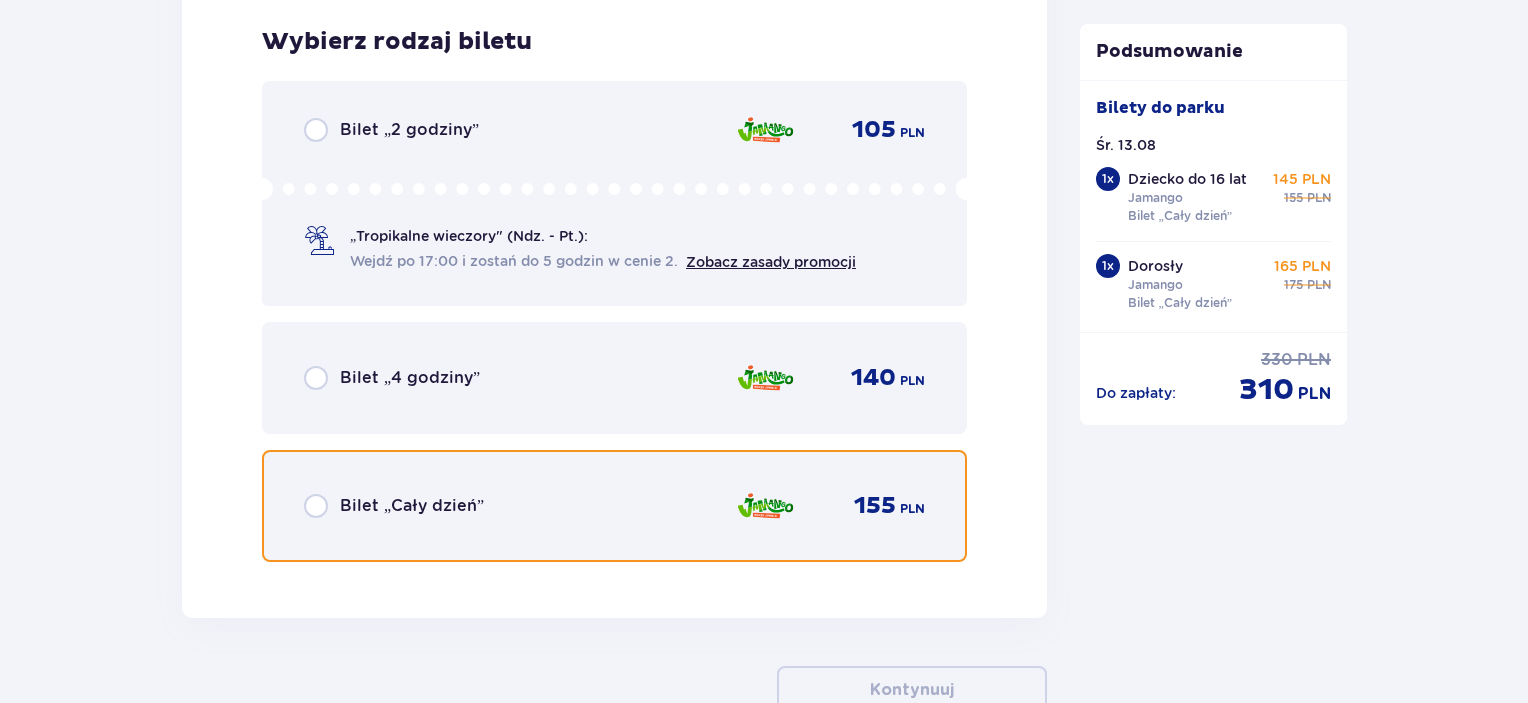 click at bounding box center [316, 506] 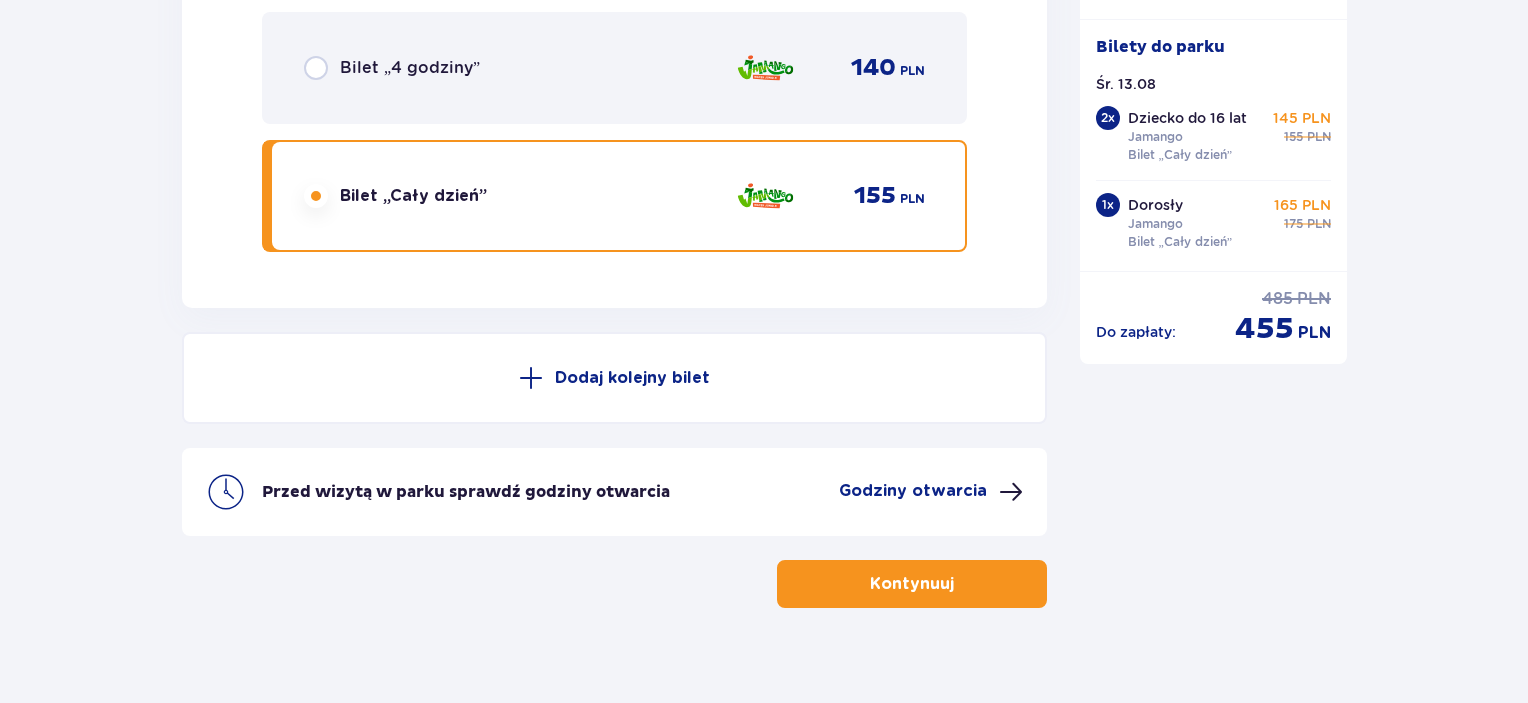 scroll, scrollTop: 4928, scrollLeft: 0, axis: vertical 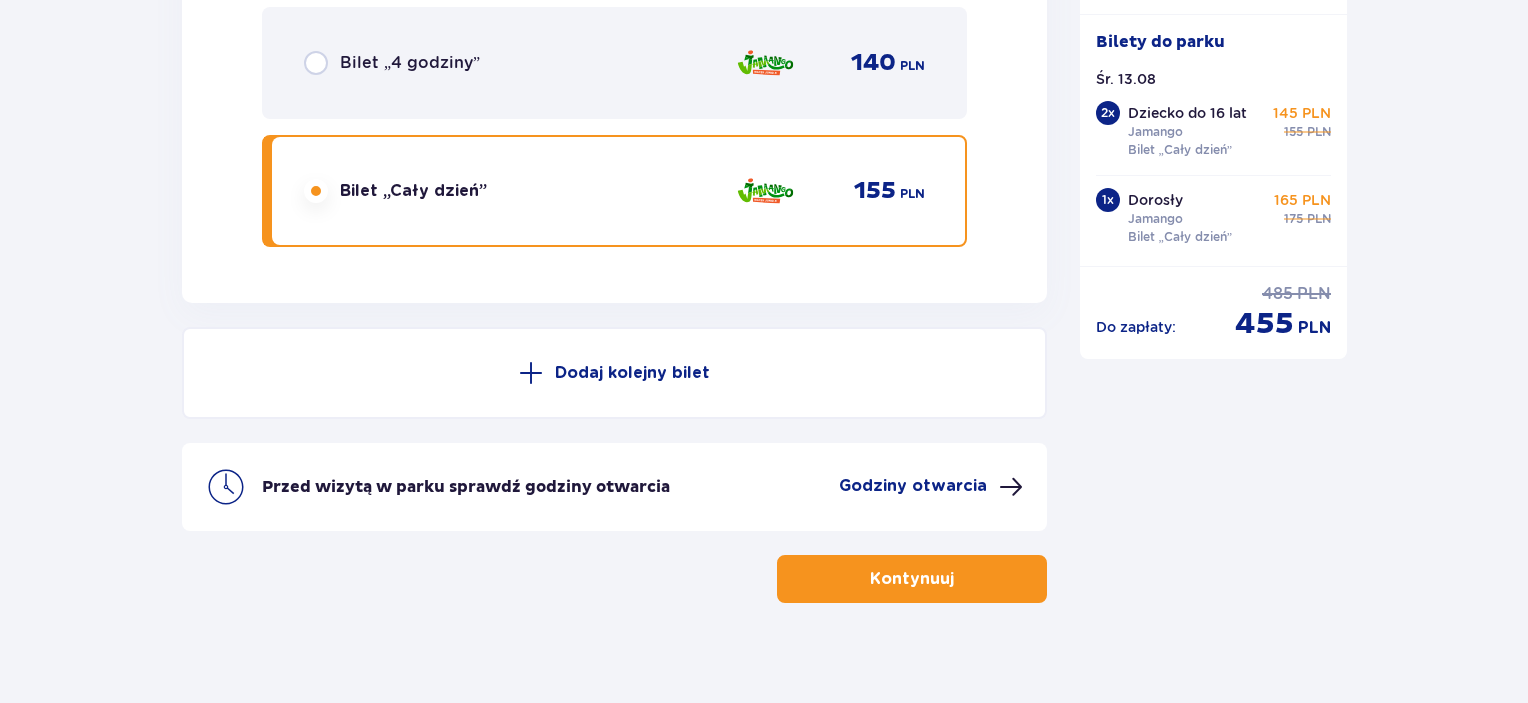 click on "Kontynuuj" at bounding box center [912, 579] 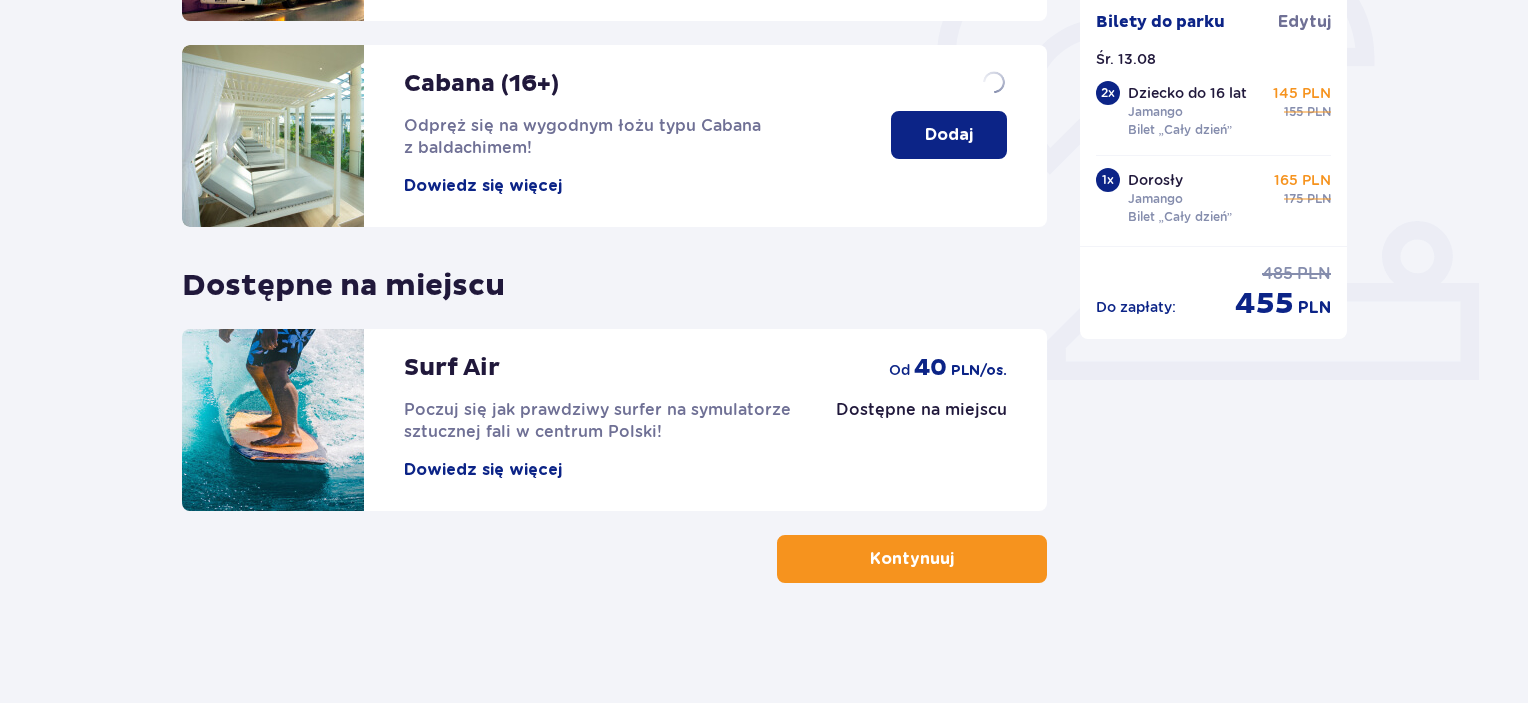 scroll, scrollTop: 0, scrollLeft: 0, axis: both 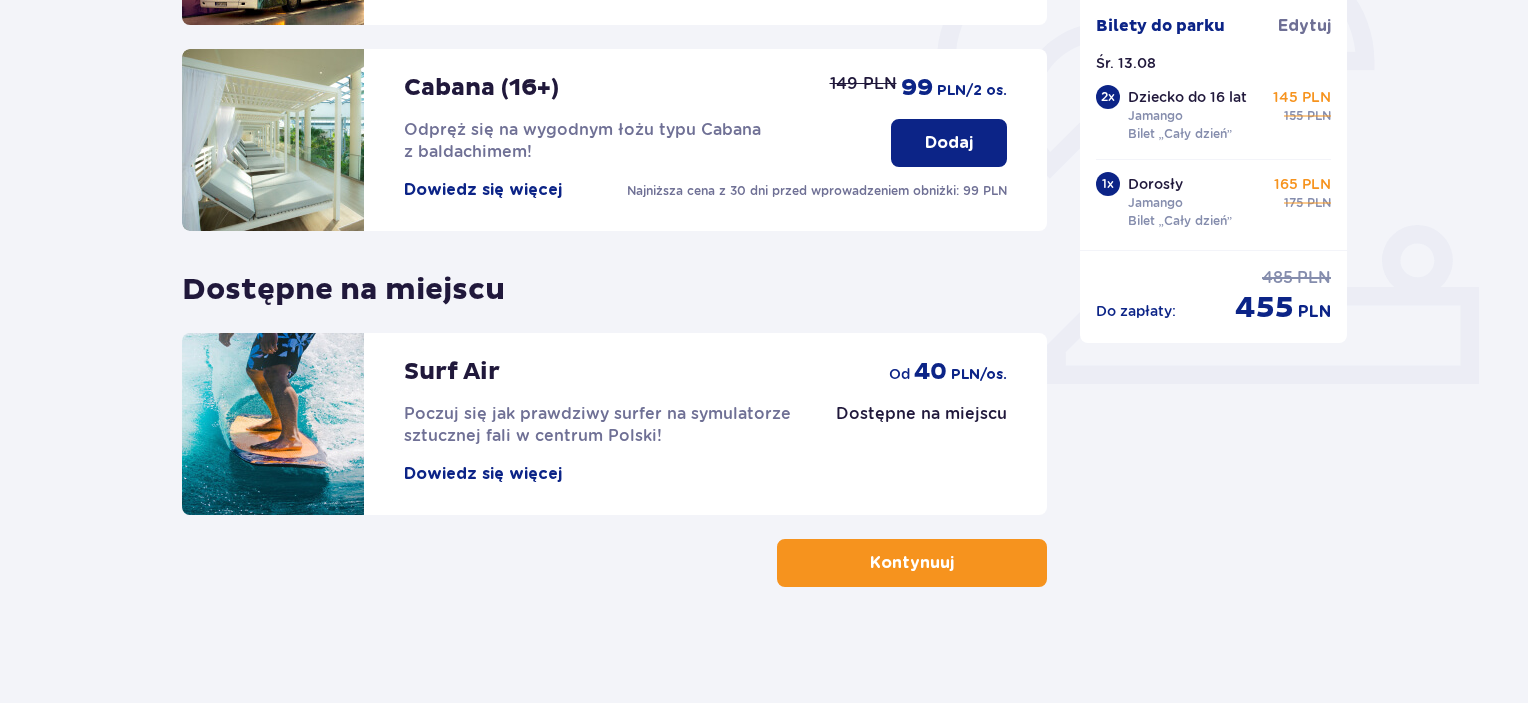 click at bounding box center [958, 563] 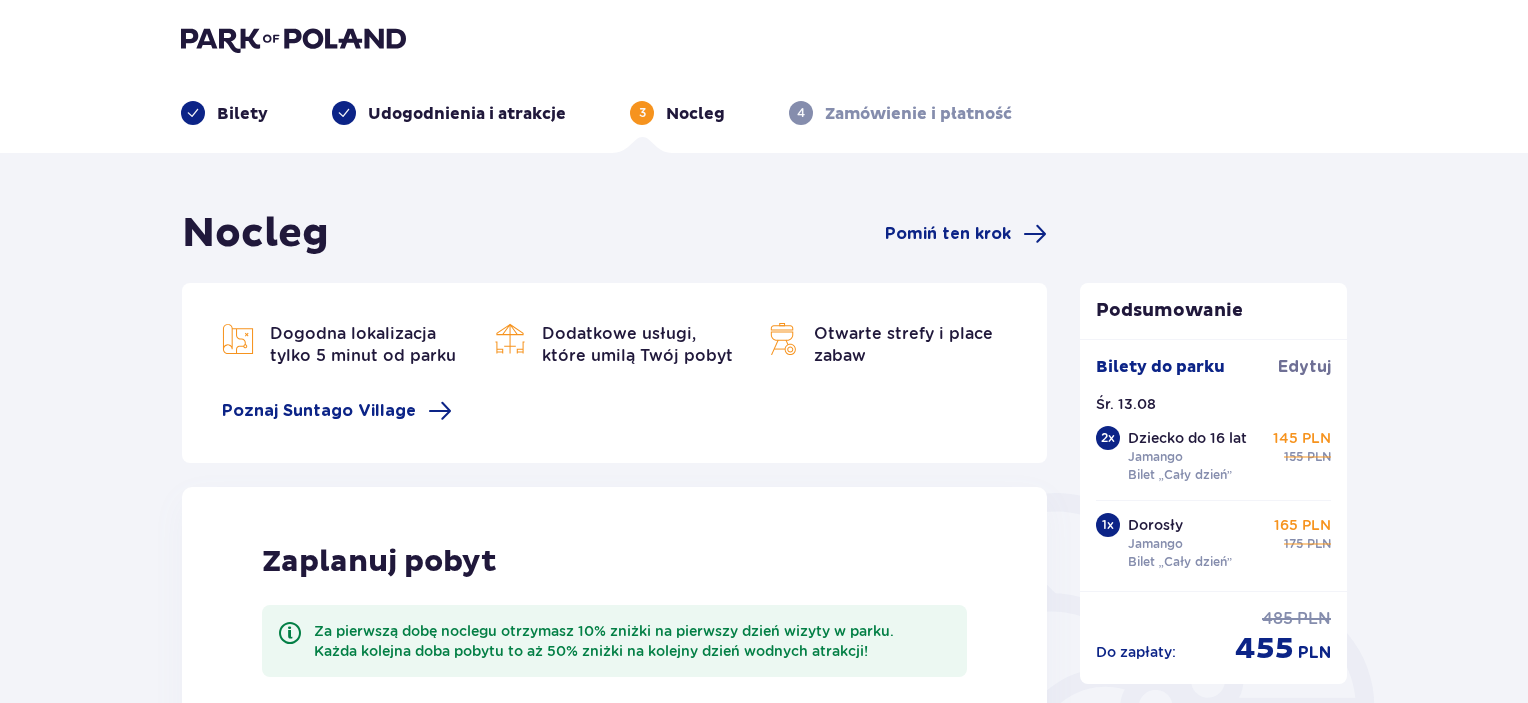 scroll, scrollTop: 0, scrollLeft: 0, axis: both 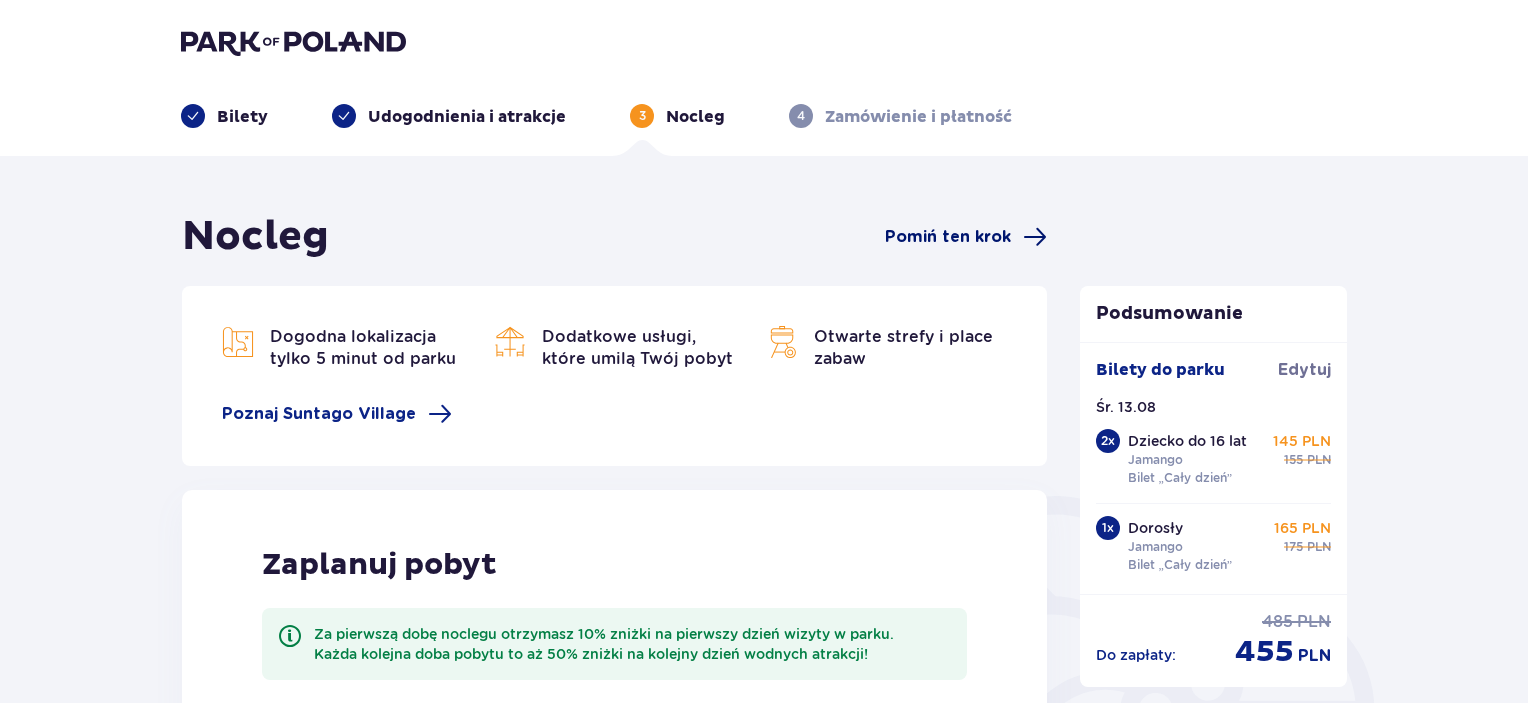 click on "Pomiń ten krok" at bounding box center (948, 237) 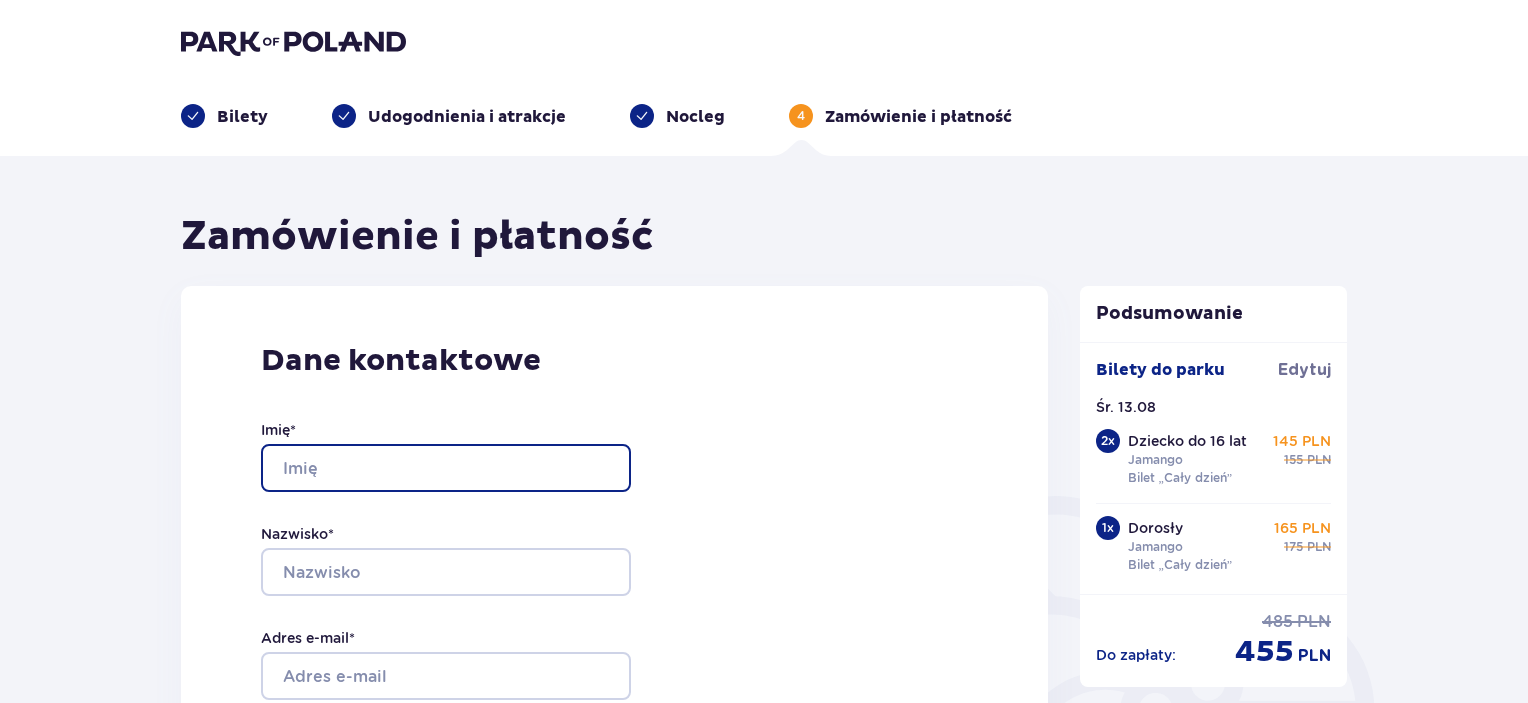 click on "Imię *" at bounding box center (446, 468) 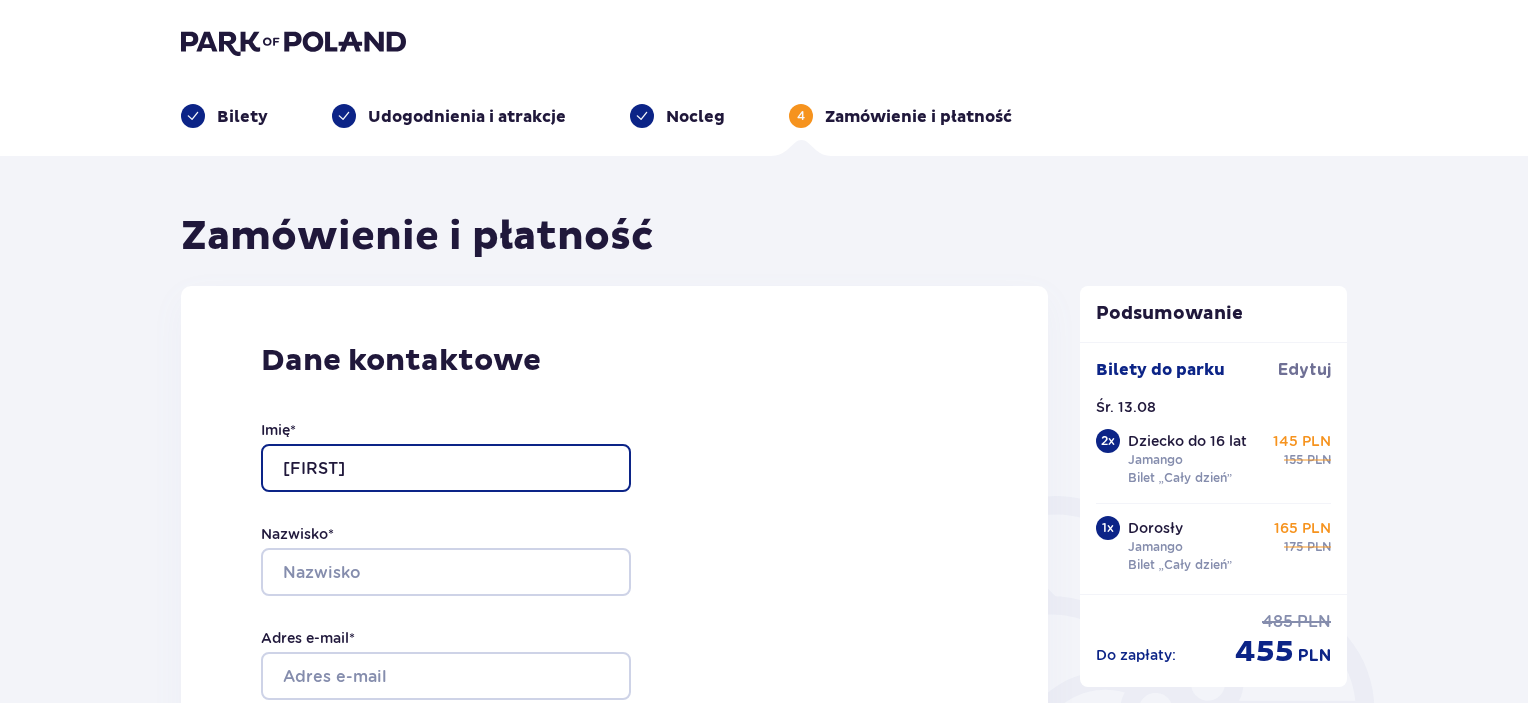 type on "[FIRST]" 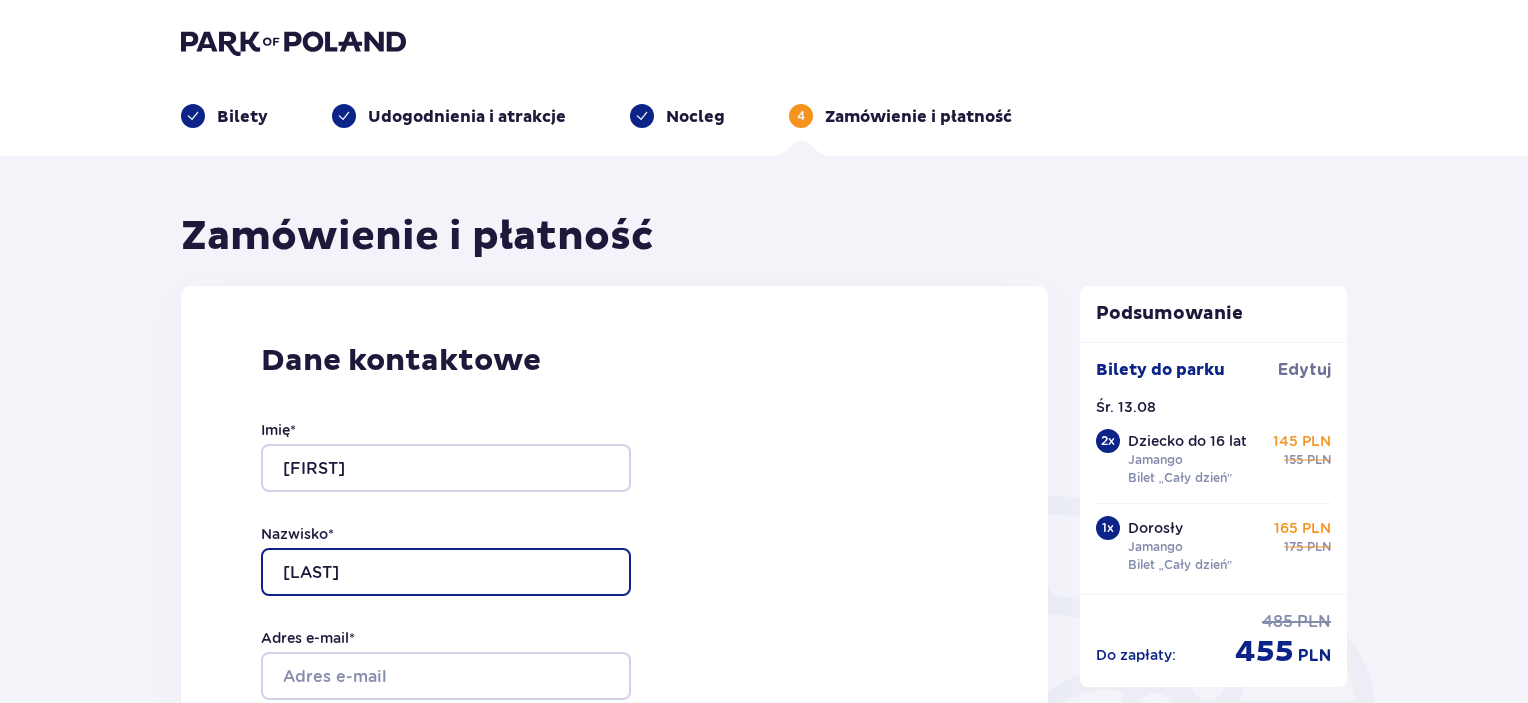 type on "[LAST]" 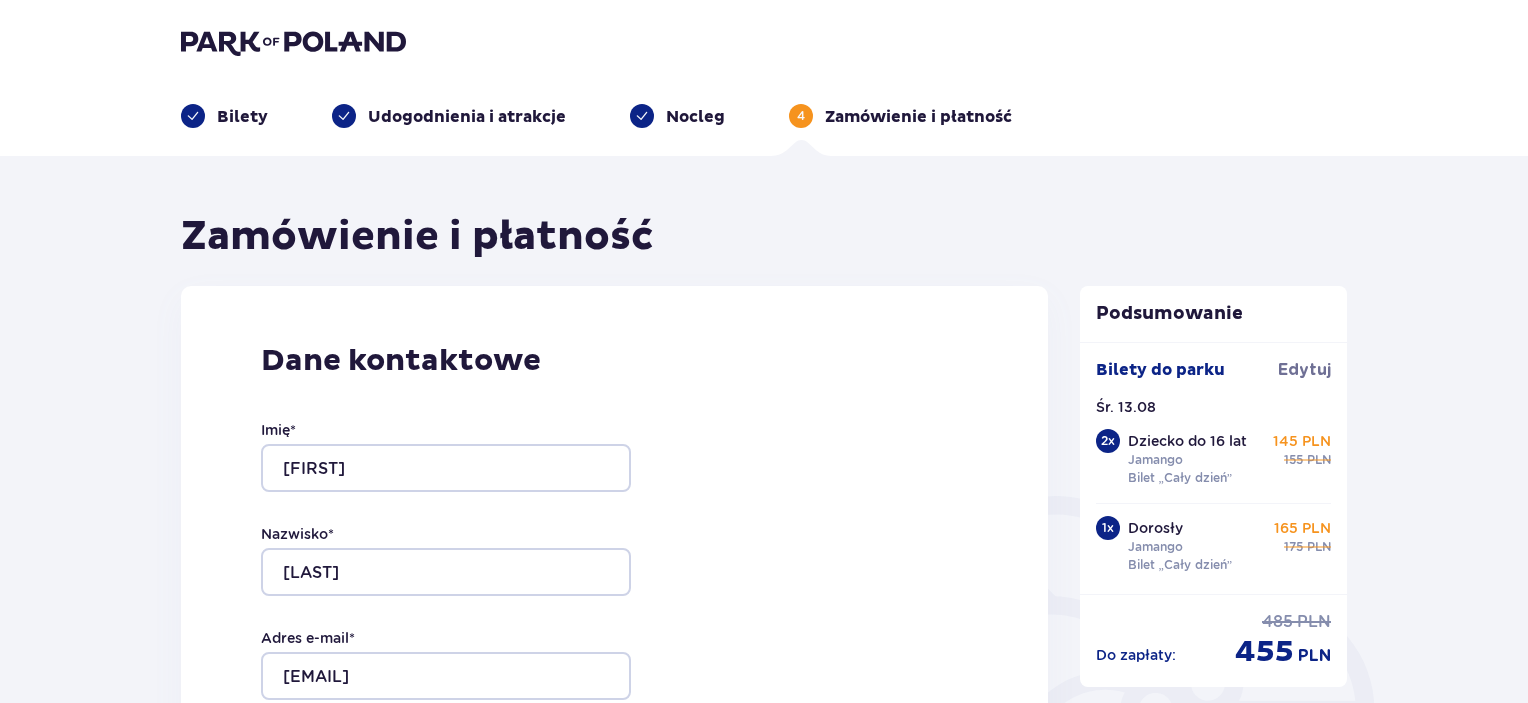 scroll, scrollTop: 428, scrollLeft: 0, axis: vertical 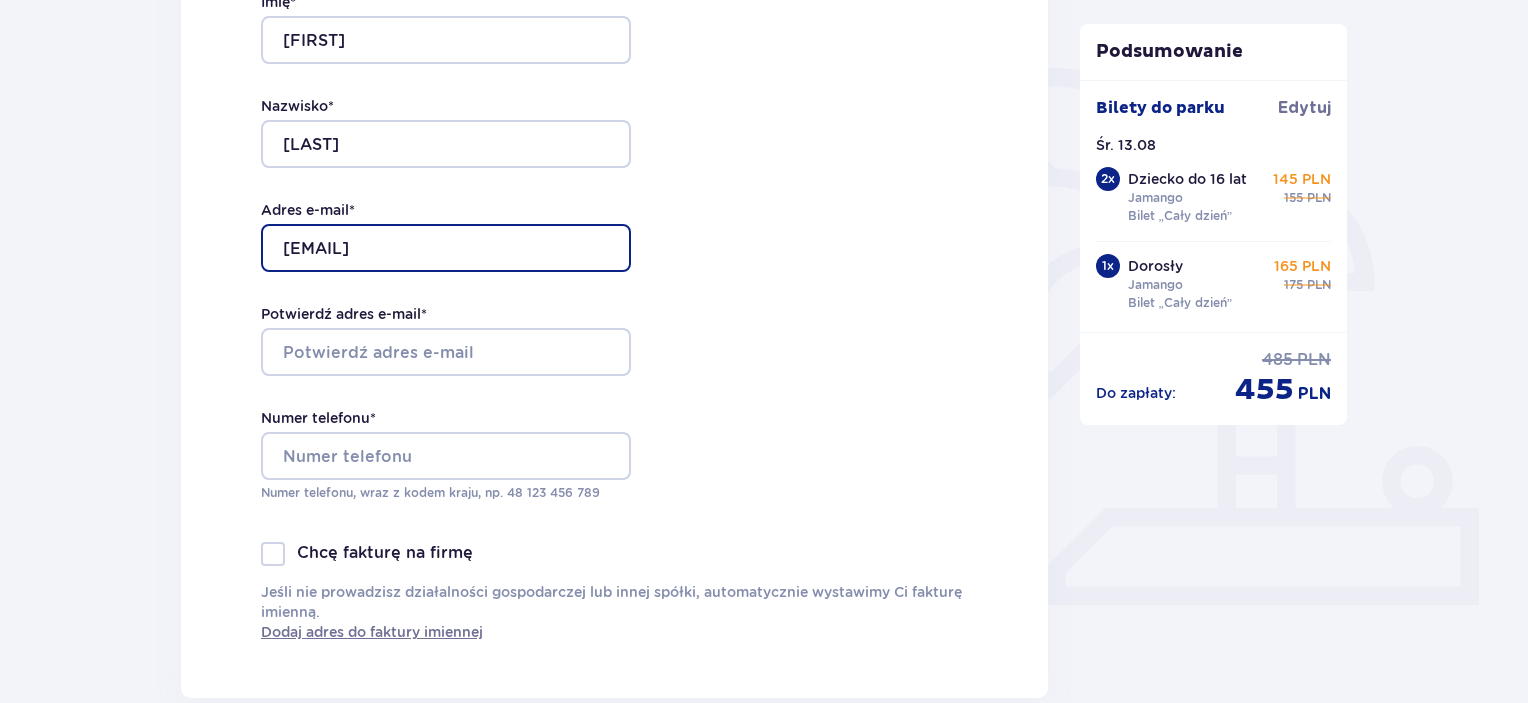 click on "[EMAIL]" at bounding box center (446, 248) 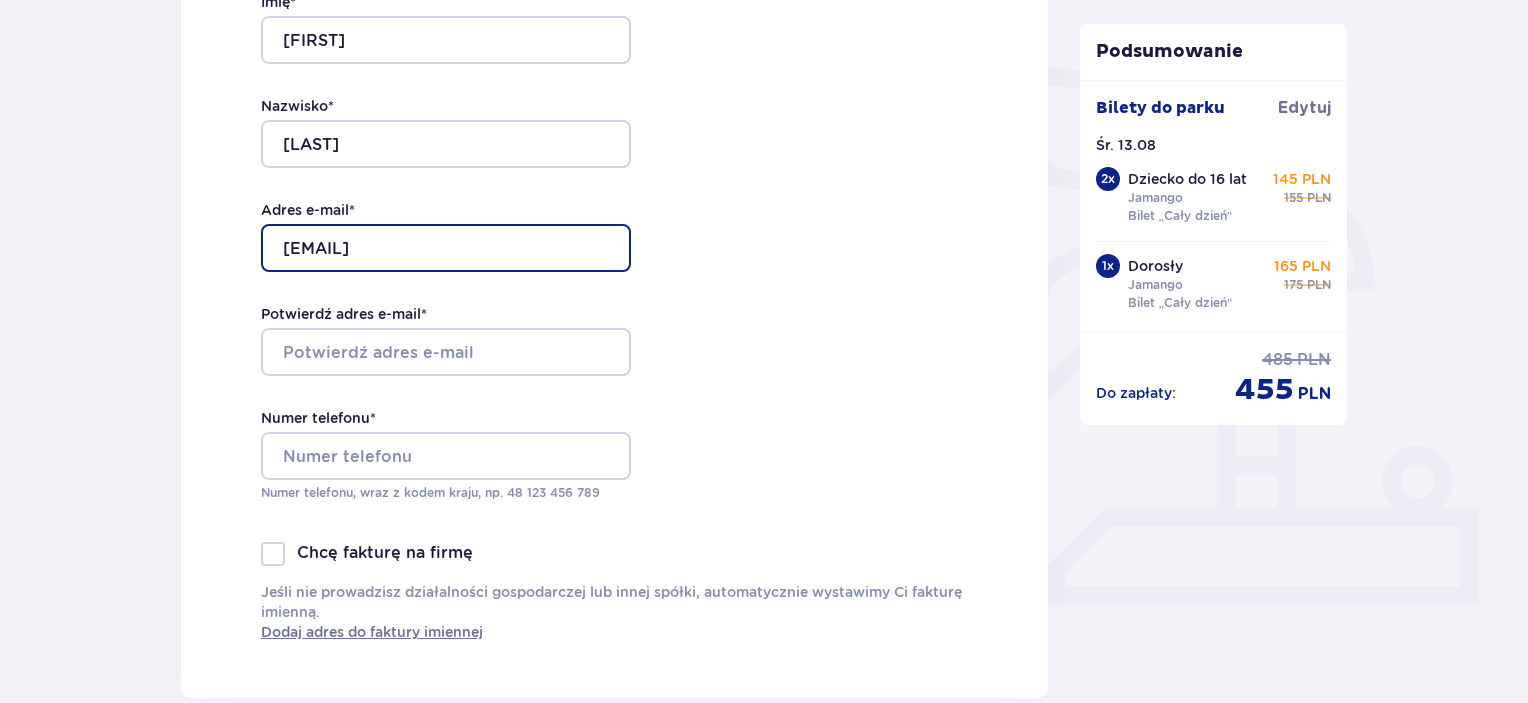 type on "[EMAIL]" 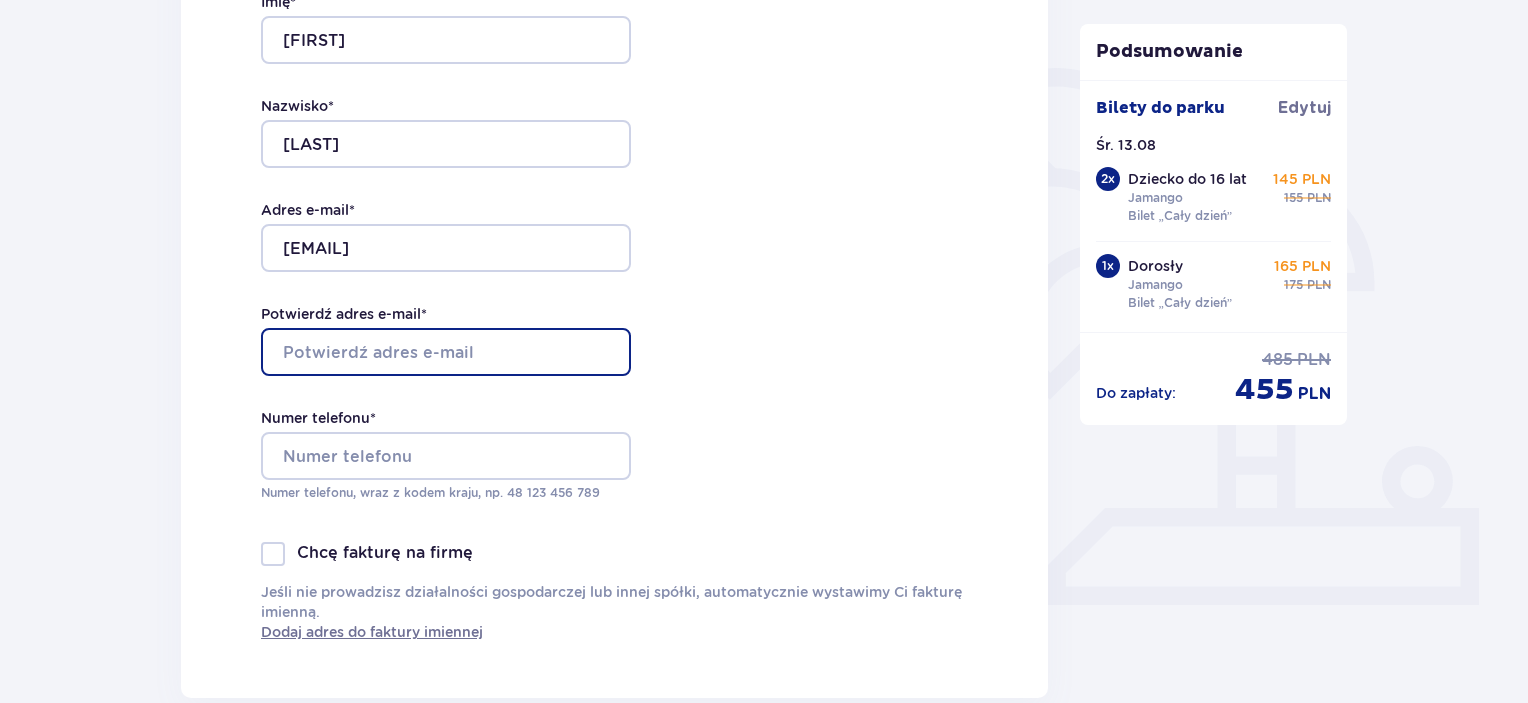 click on "Potwierdź adres e-mail *" at bounding box center (446, 352) 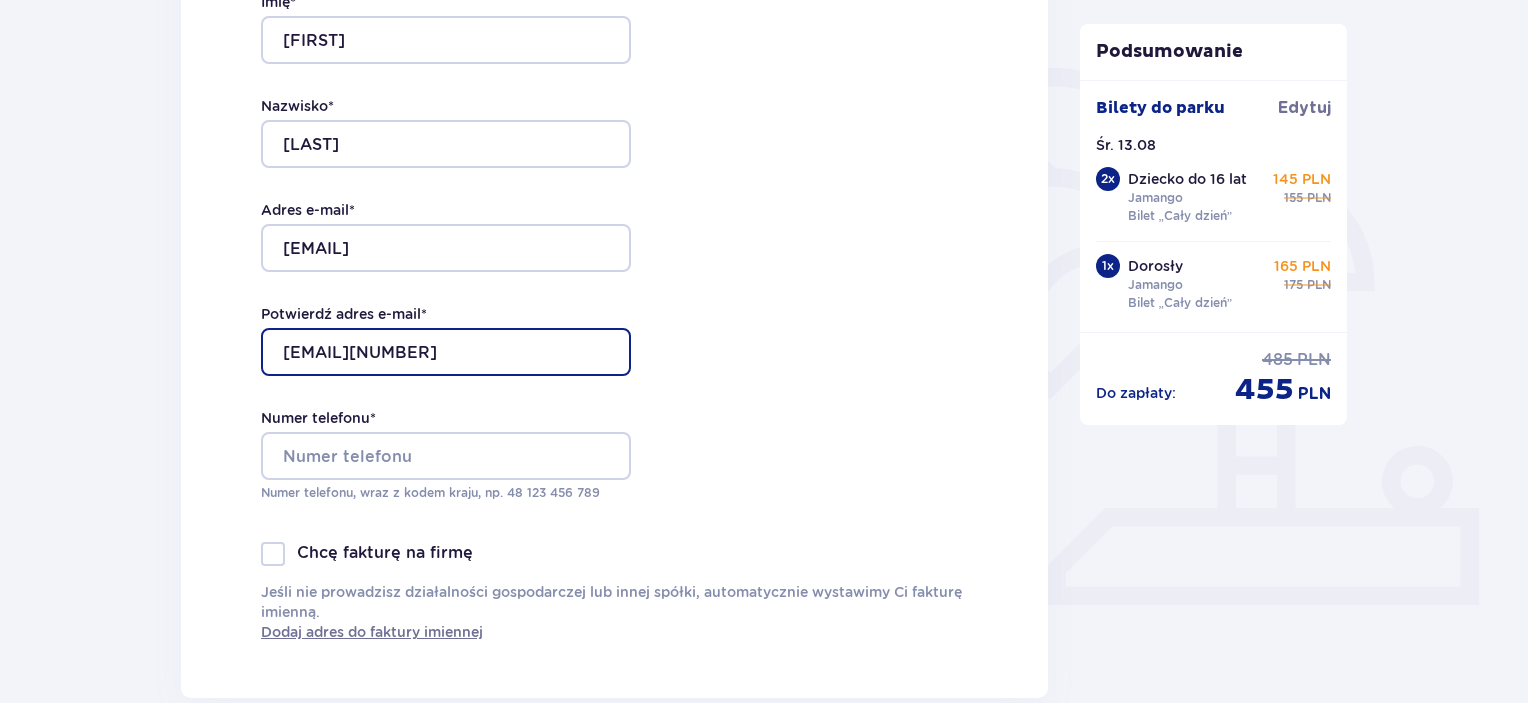 scroll, scrollTop: 0, scrollLeft: 0, axis: both 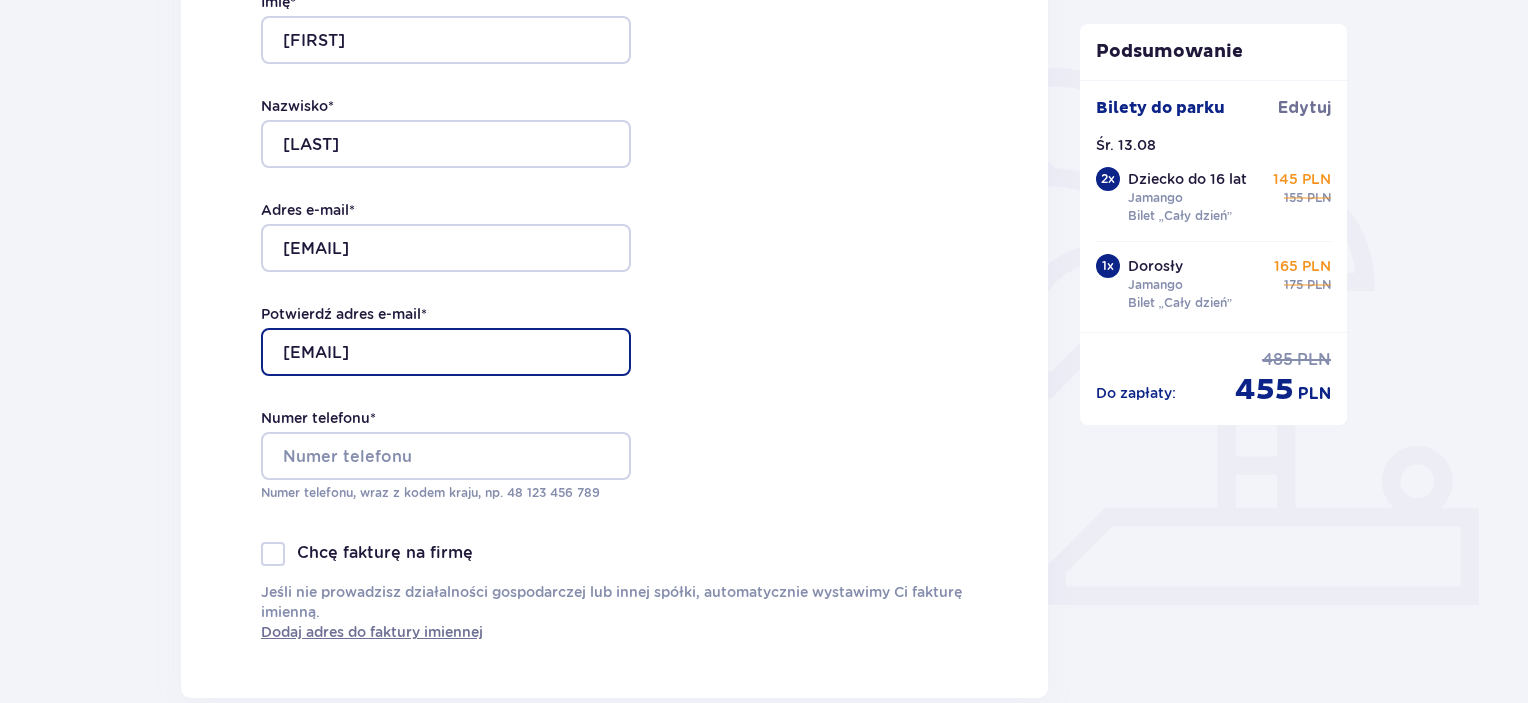 type on "[EMAIL]" 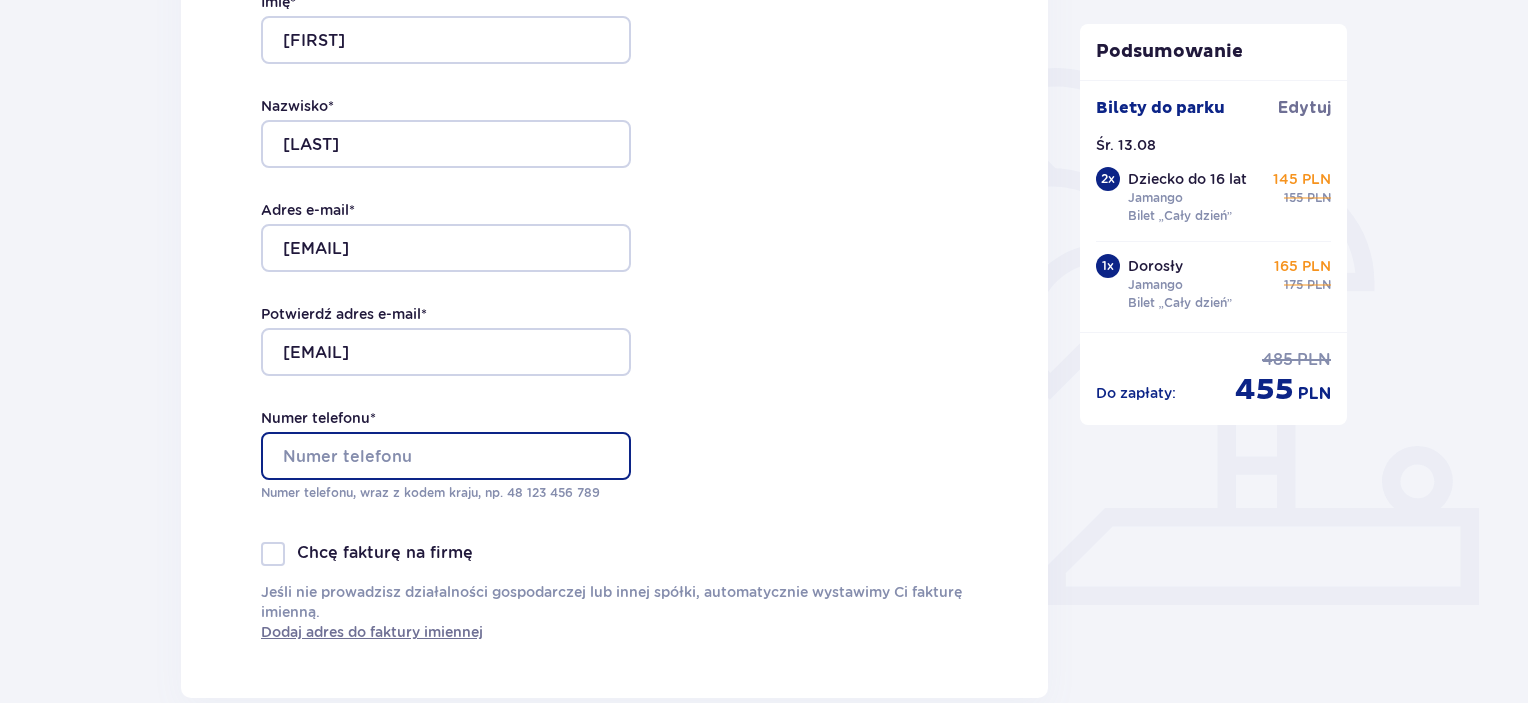 click on "Numer telefonu *" at bounding box center [446, 456] 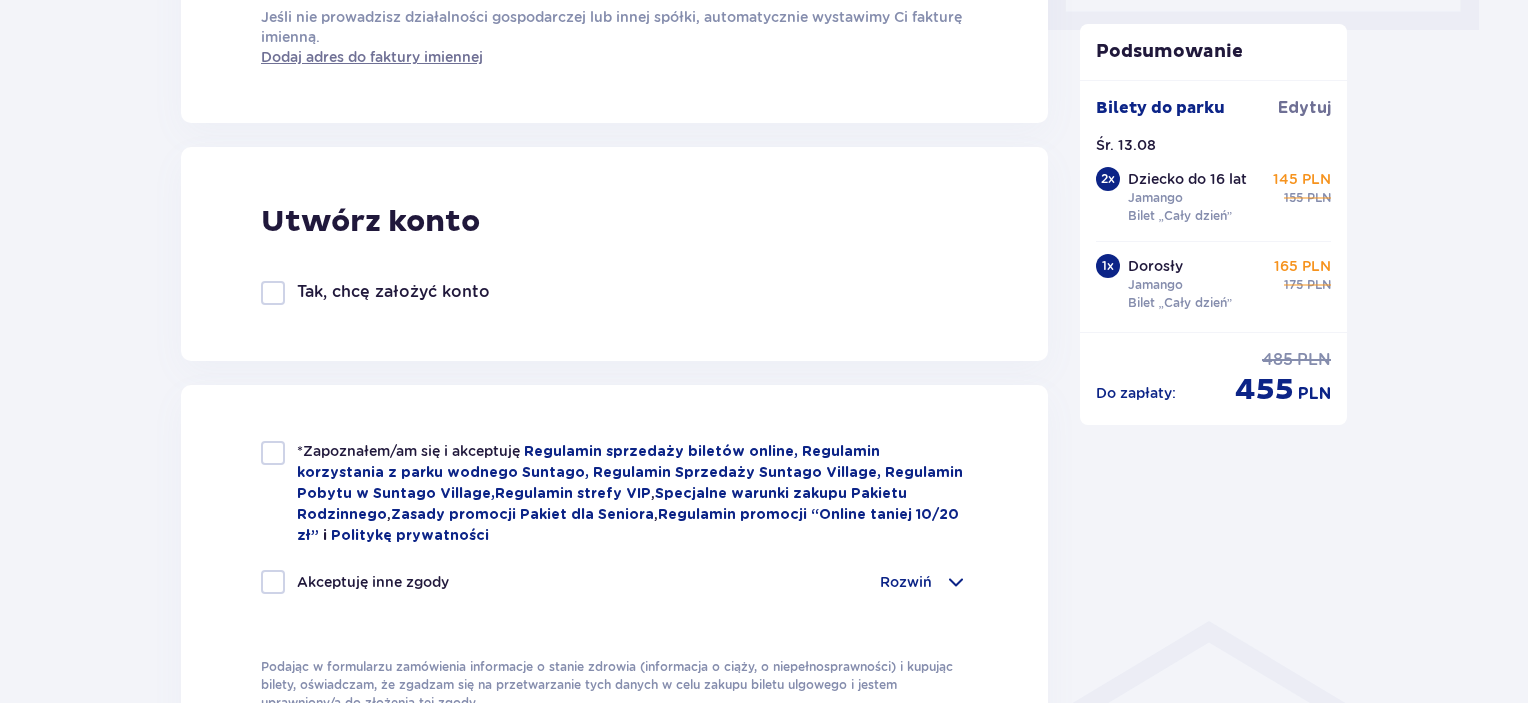 scroll, scrollTop: 1056, scrollLeft: 0, axis: vertical 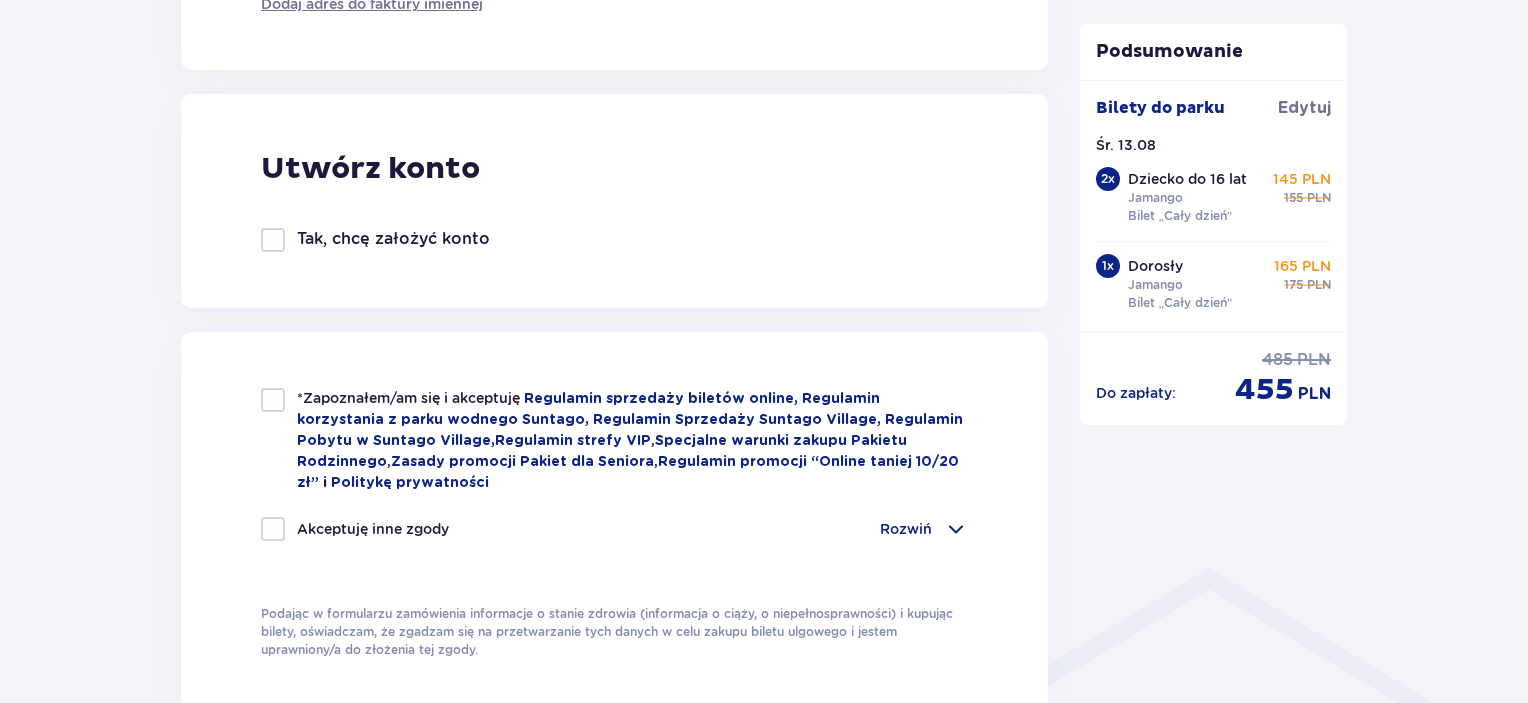 type on "[NUMBER]" 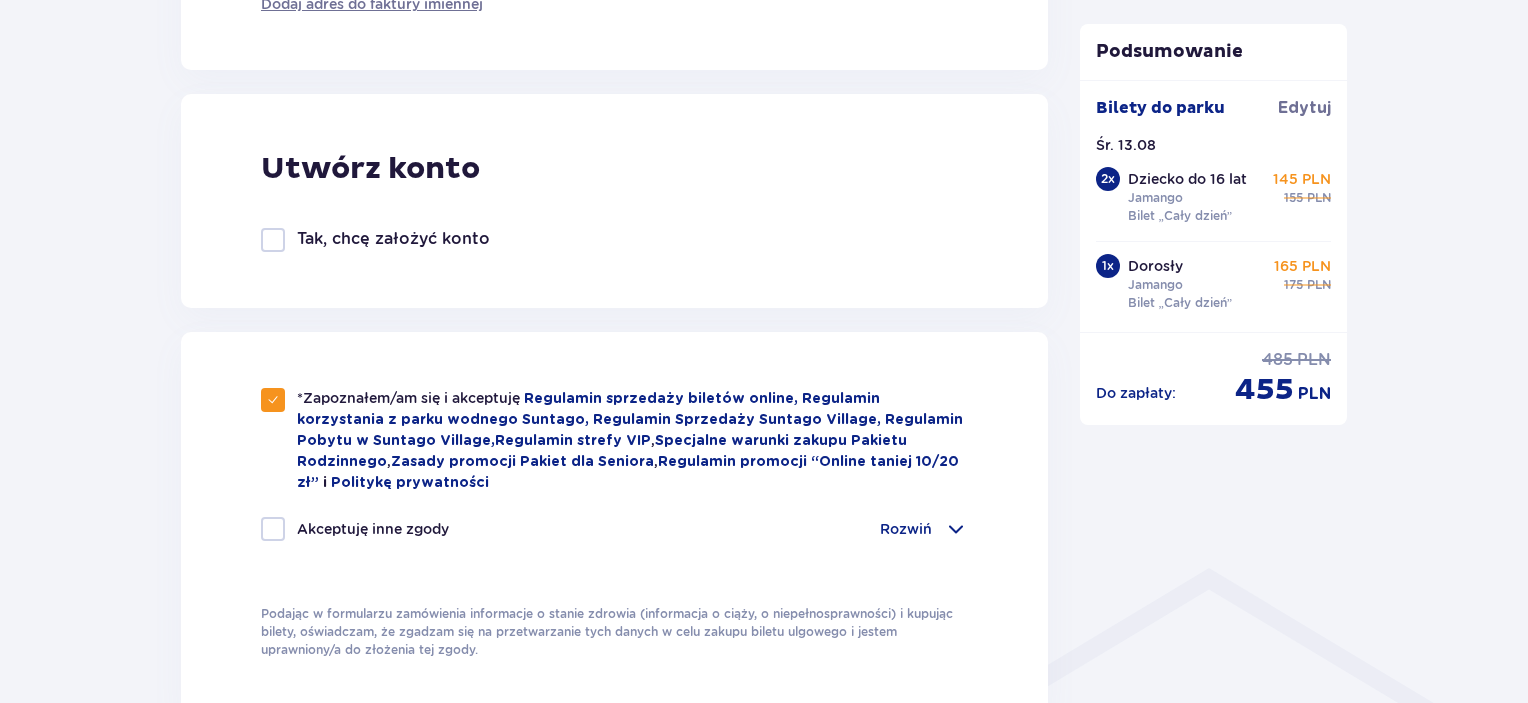 click at bounding box center (273, 529) 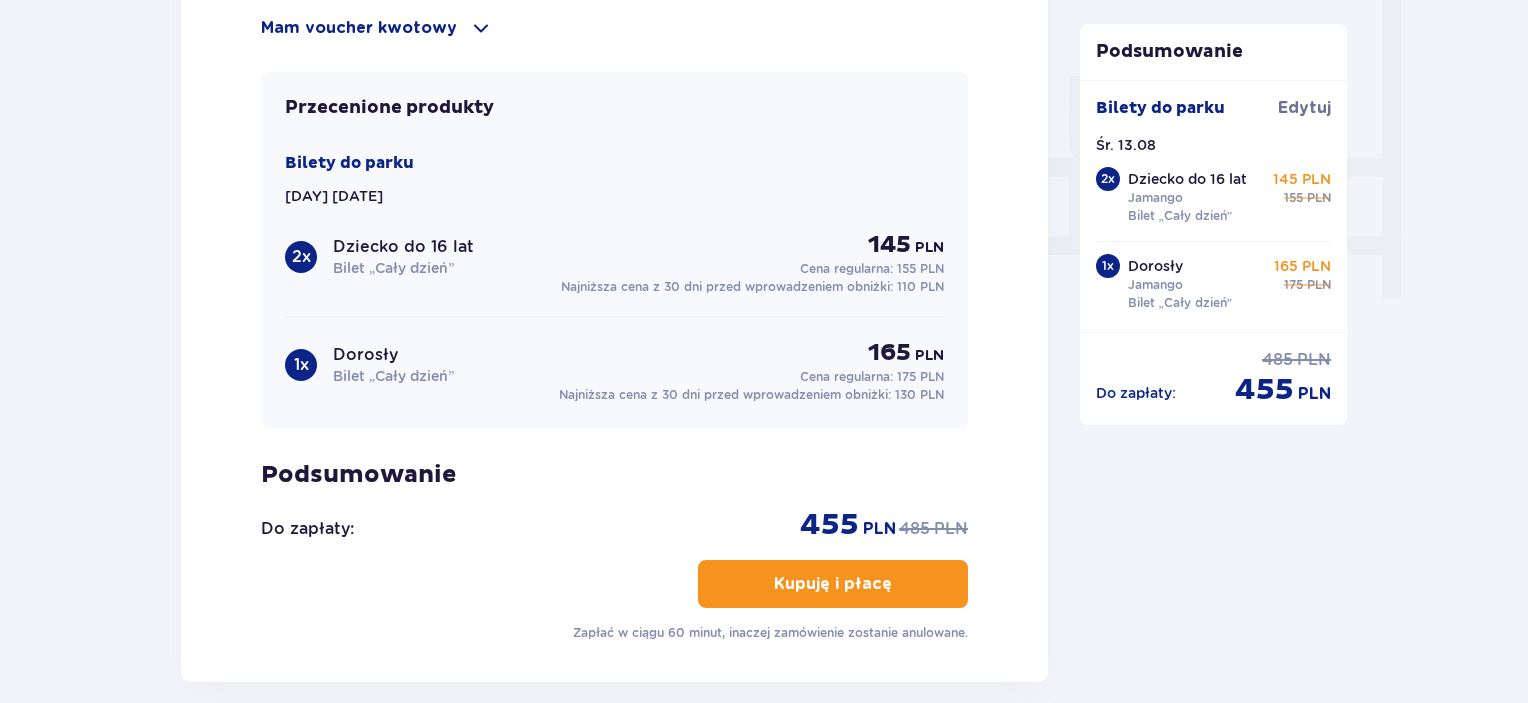 scroll, scrollTop: 1861, scrollLeft: 0, axis: vertical 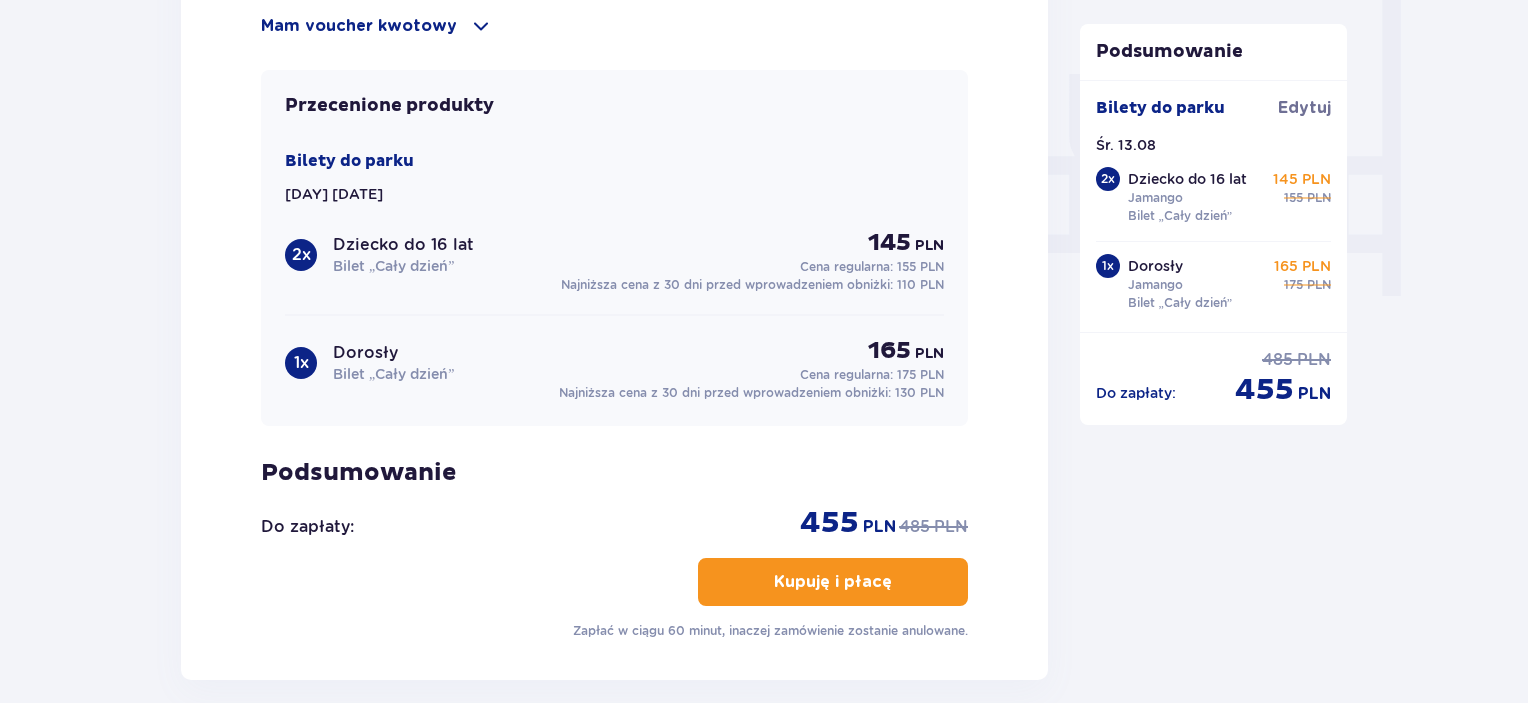 click at bounding box center [896, 582] 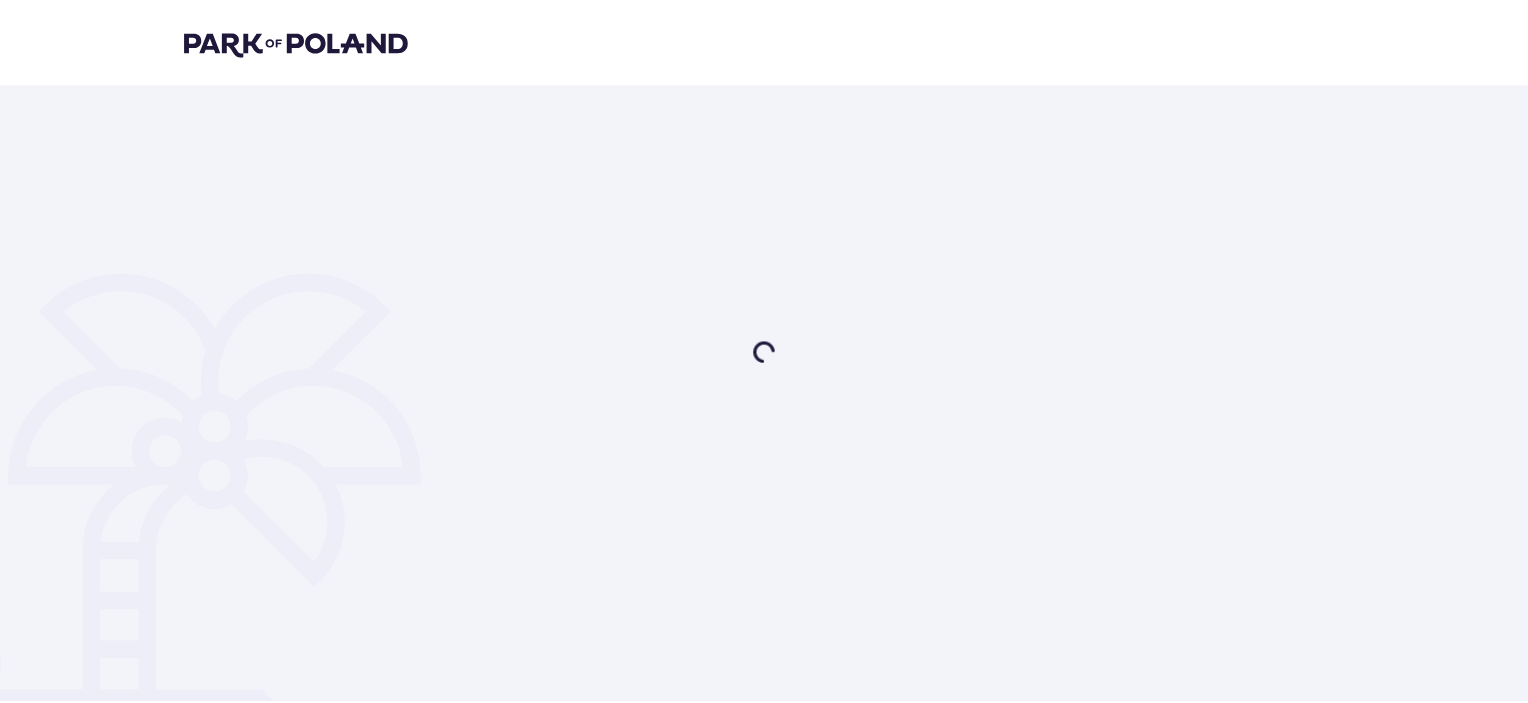 scroll, scrollTop: 0, scrollLeft: 0, axis: both 